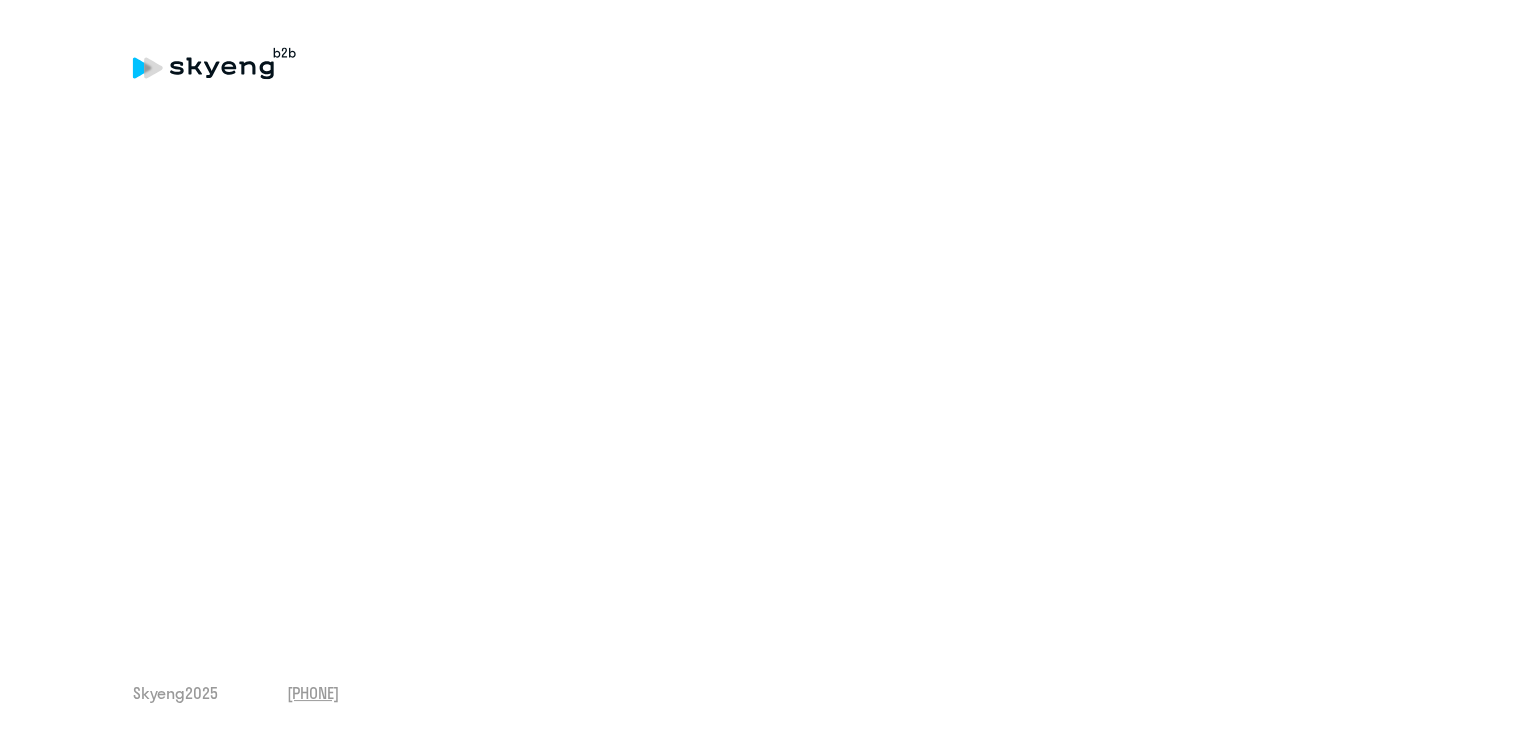 scroll, scrollTop: 0, scrollLeft: 0, axis: both 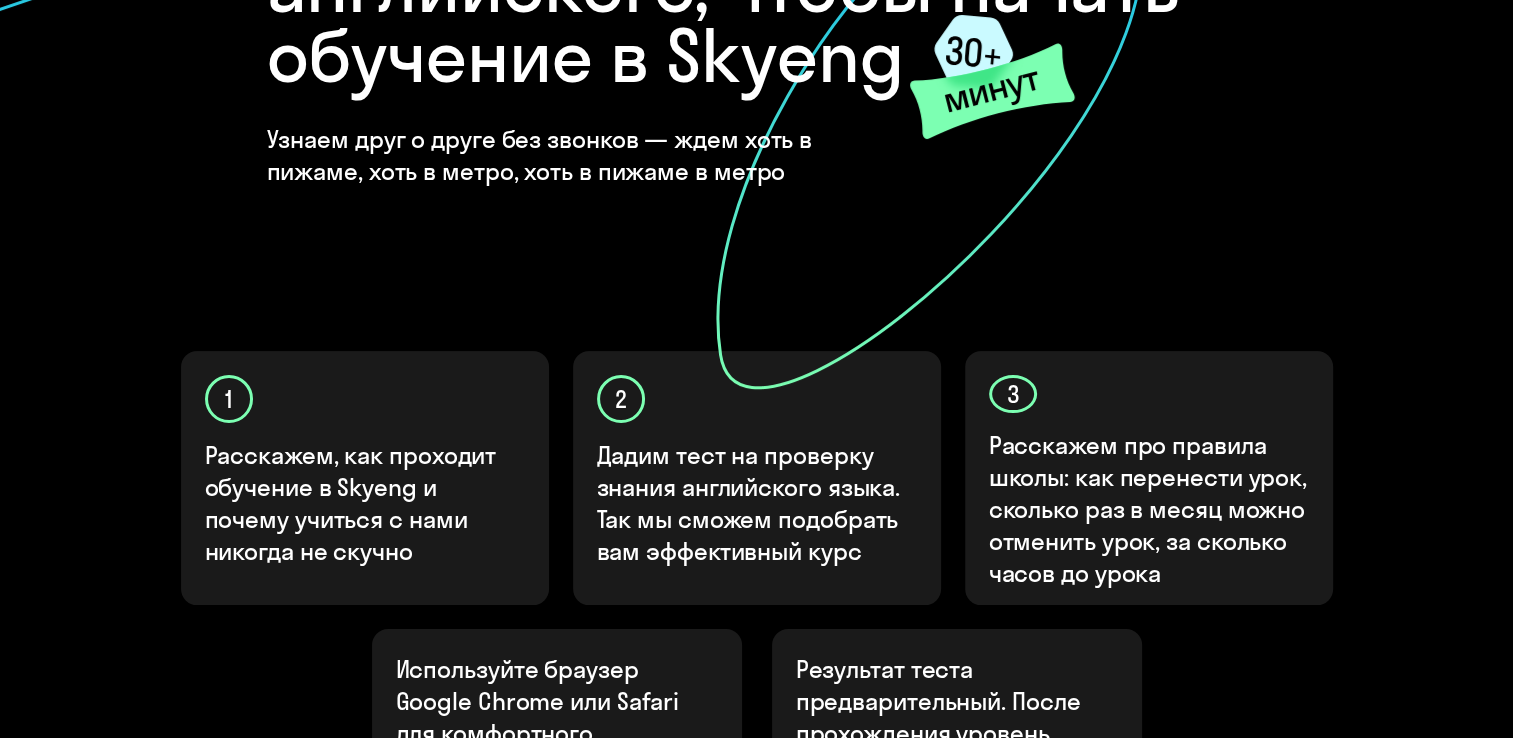 click 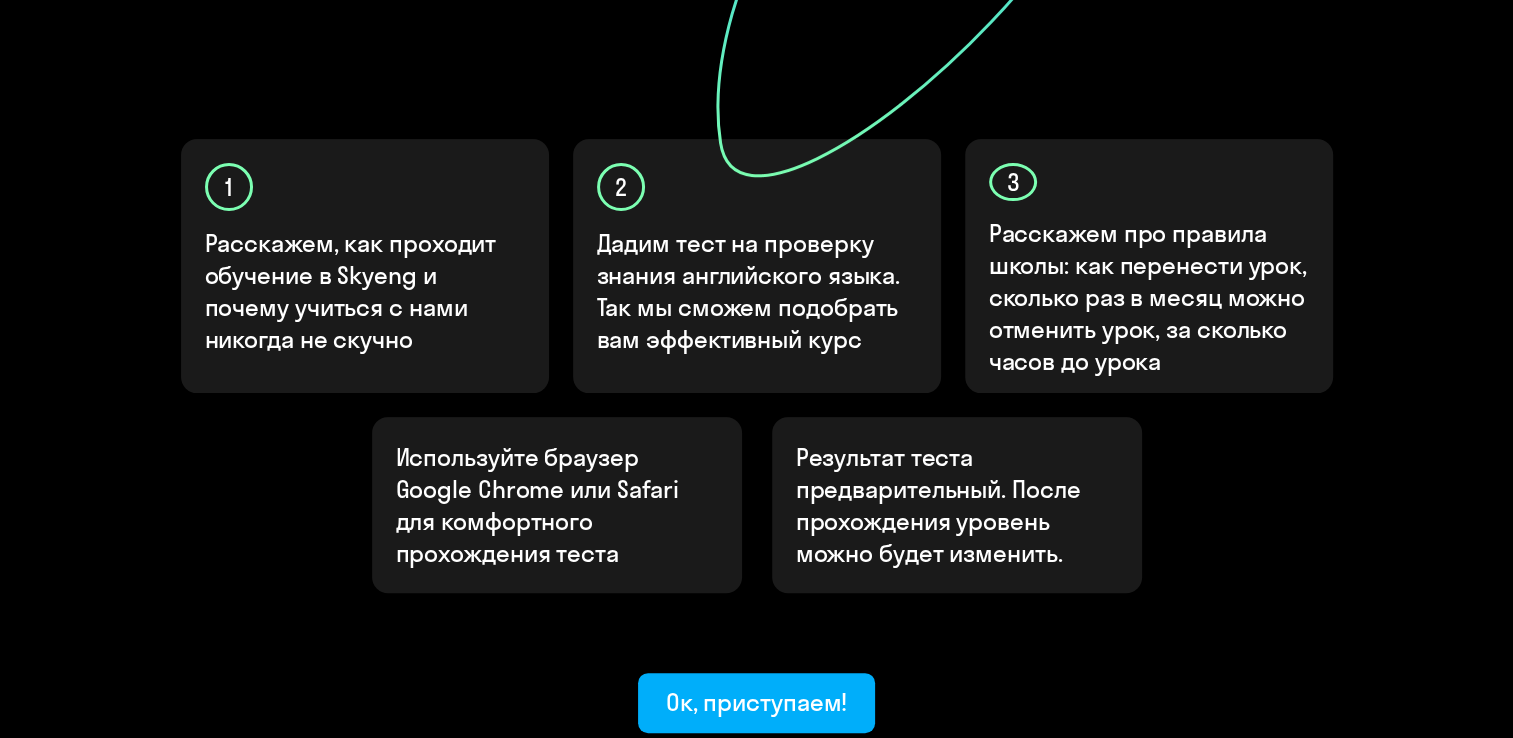 scroll, scrollTop: 600, scrollLeft: 0, axis: vertical 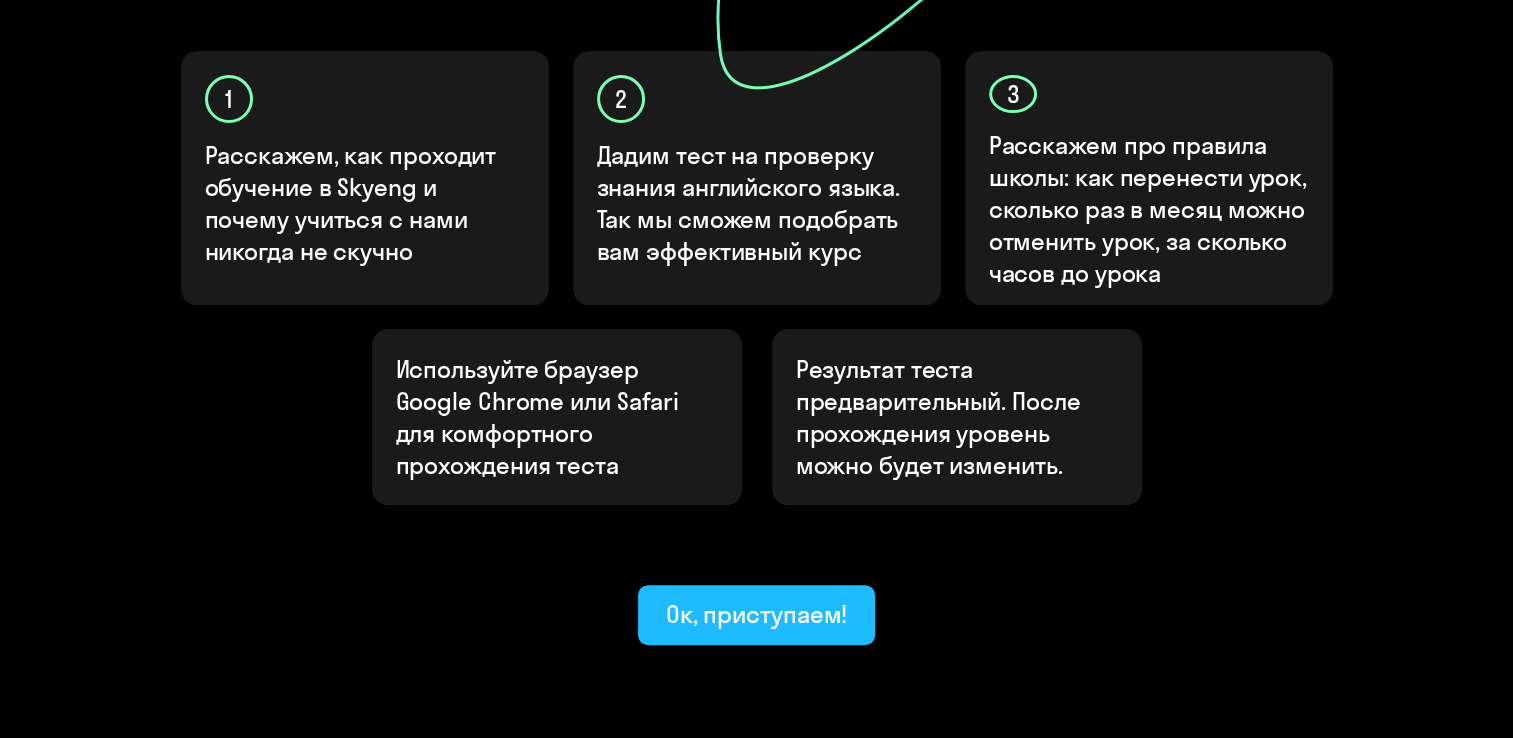 click on "Ок, приступаем!" 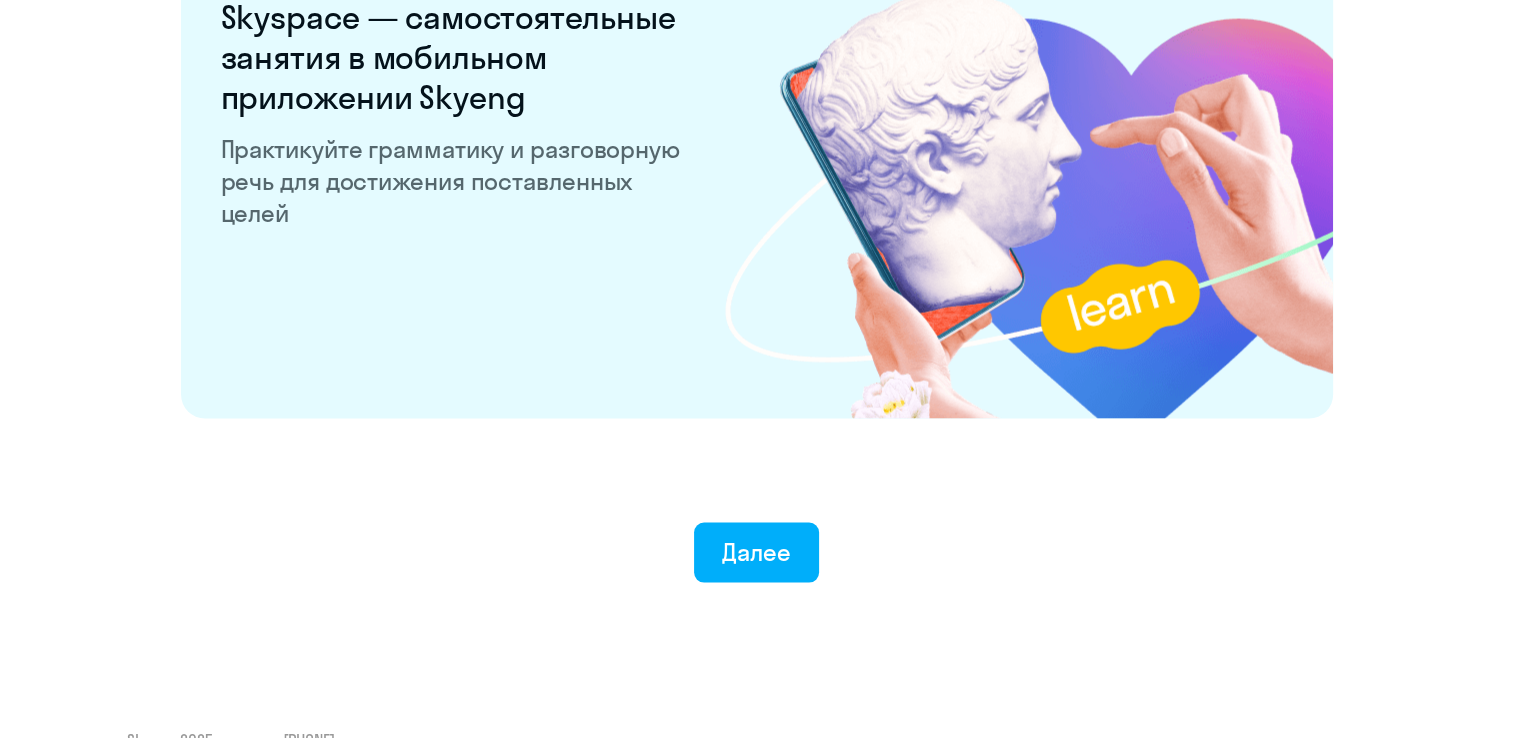 scroll, scrollTop: 3896, scrollLeft: 0, axis: vertical 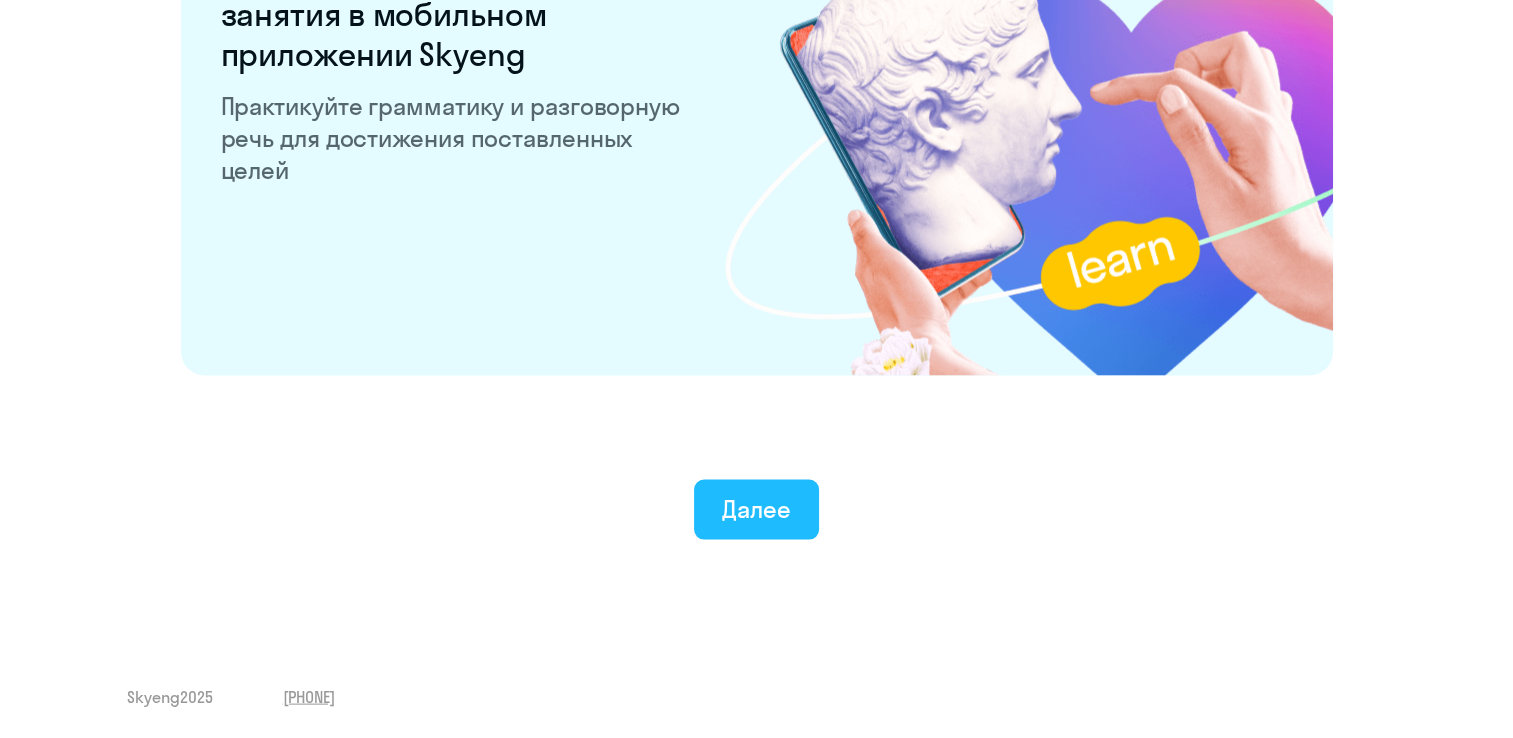 click on "Далее" 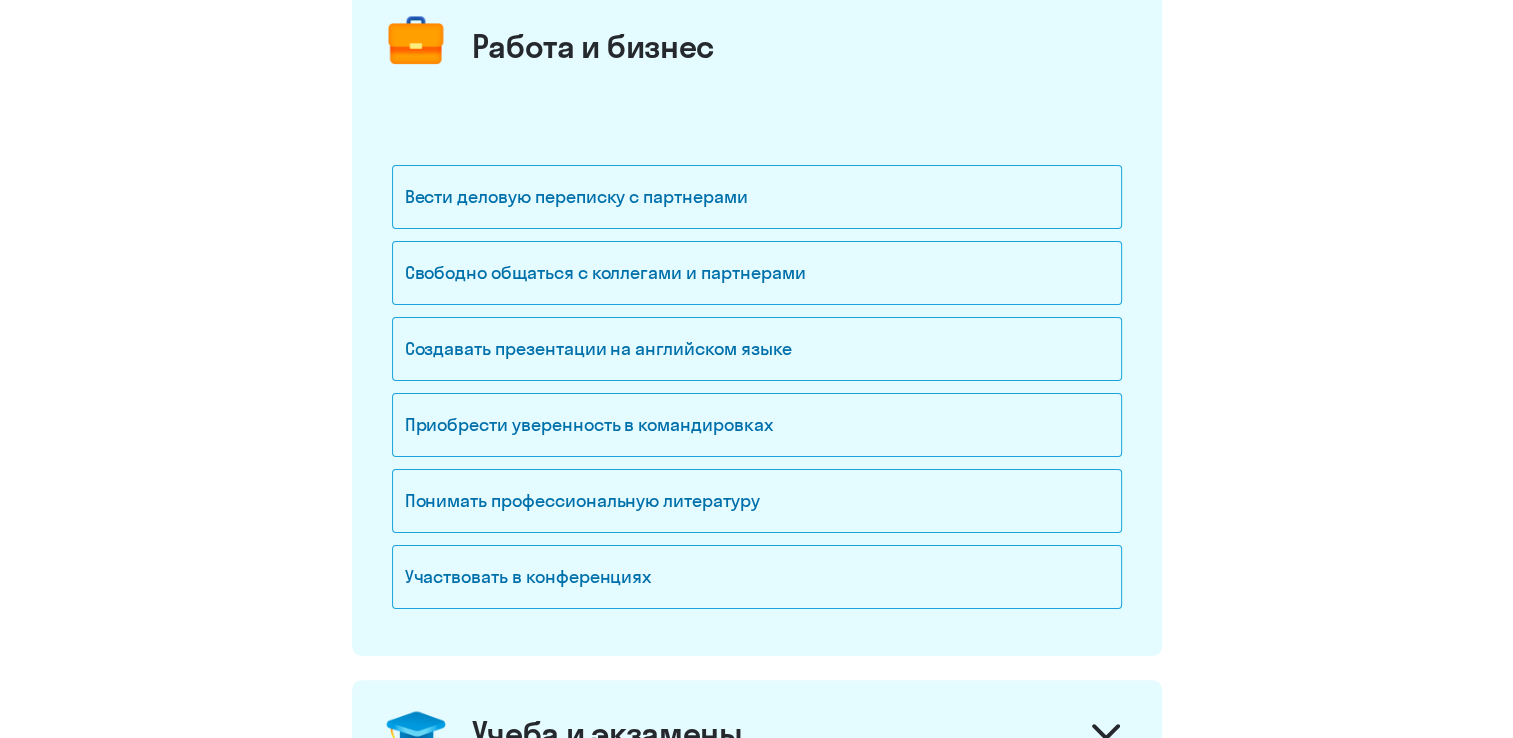 scroll, scrollTop: 300, scrollLeft: 0, axis: vertical 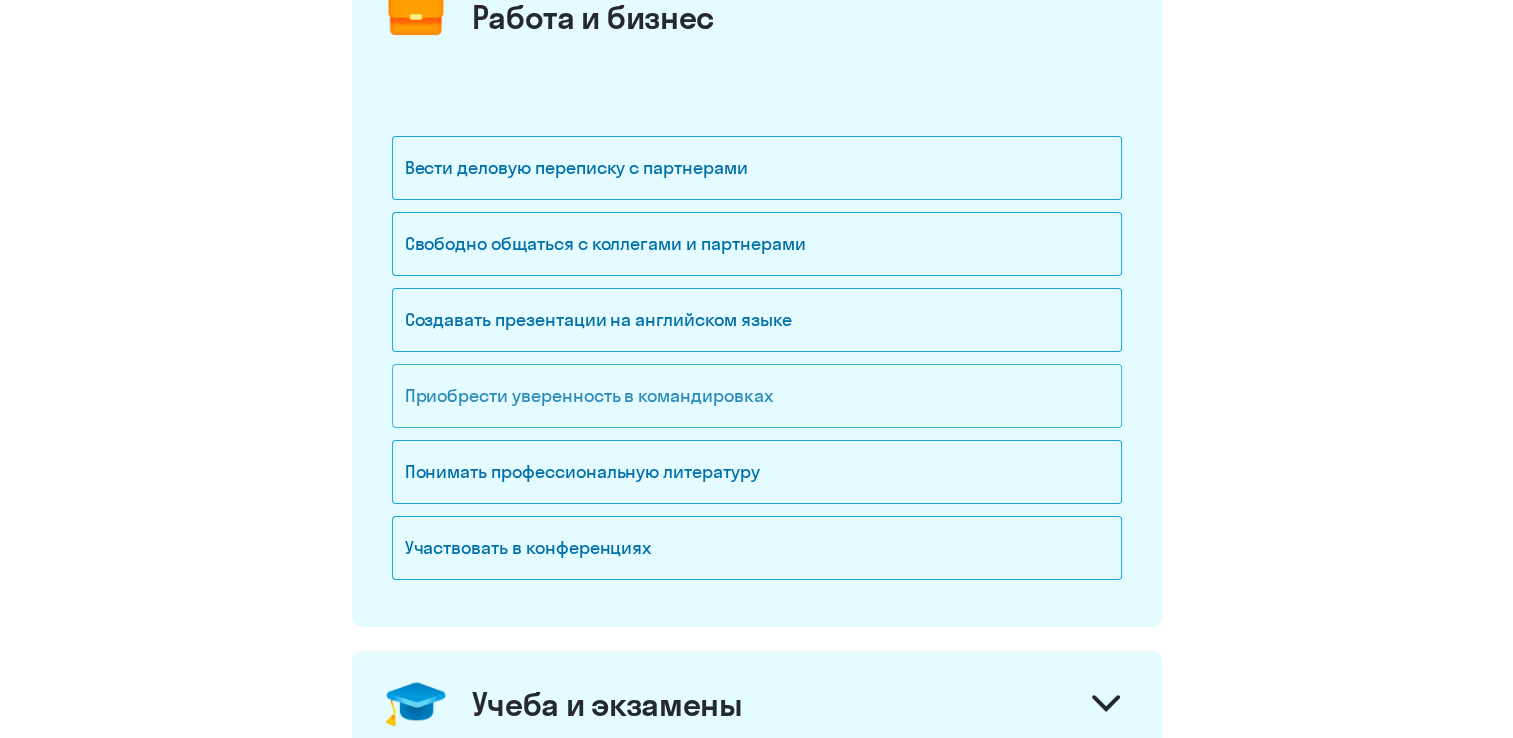 click on "Приобрести уверенность в командировках" 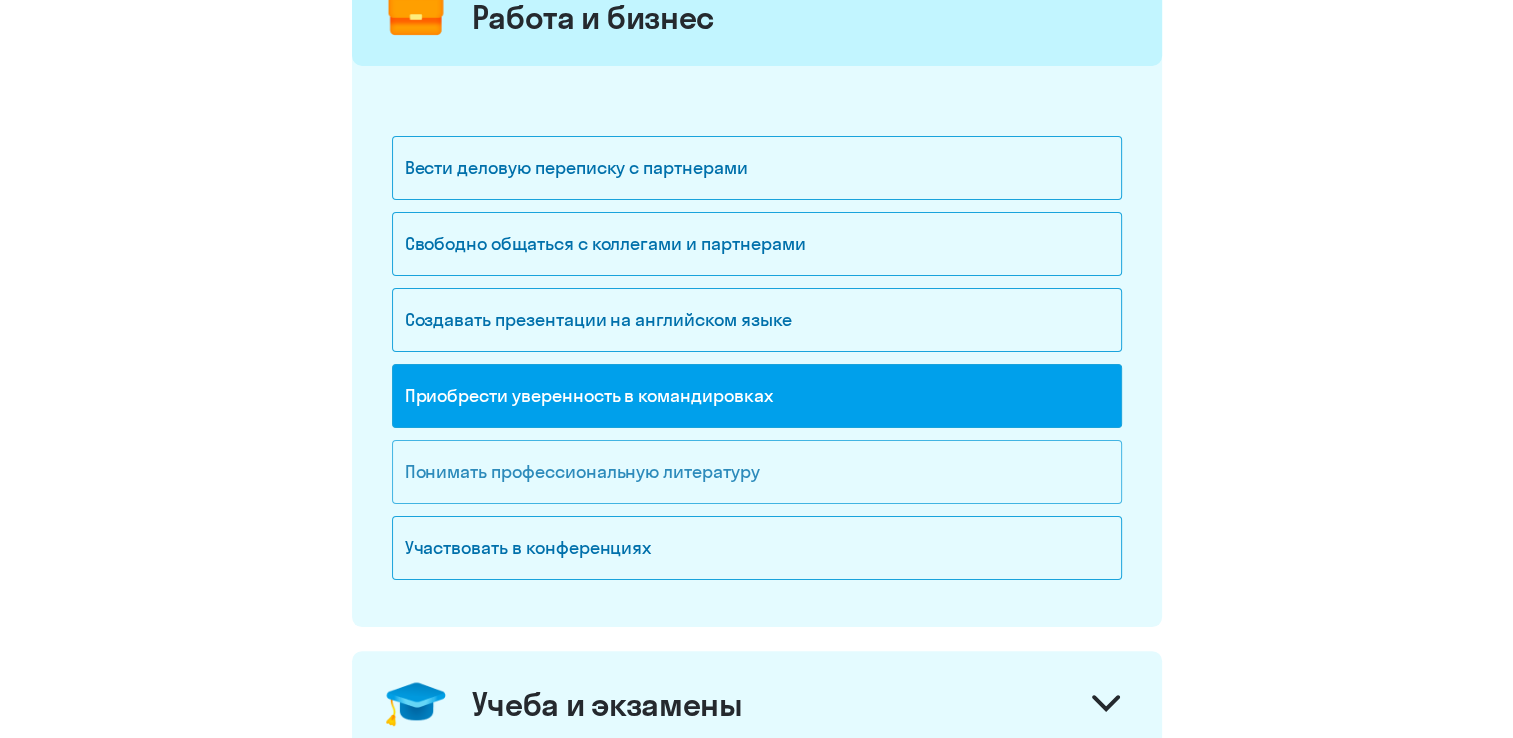 click on "Понимать профессиональную литературу" 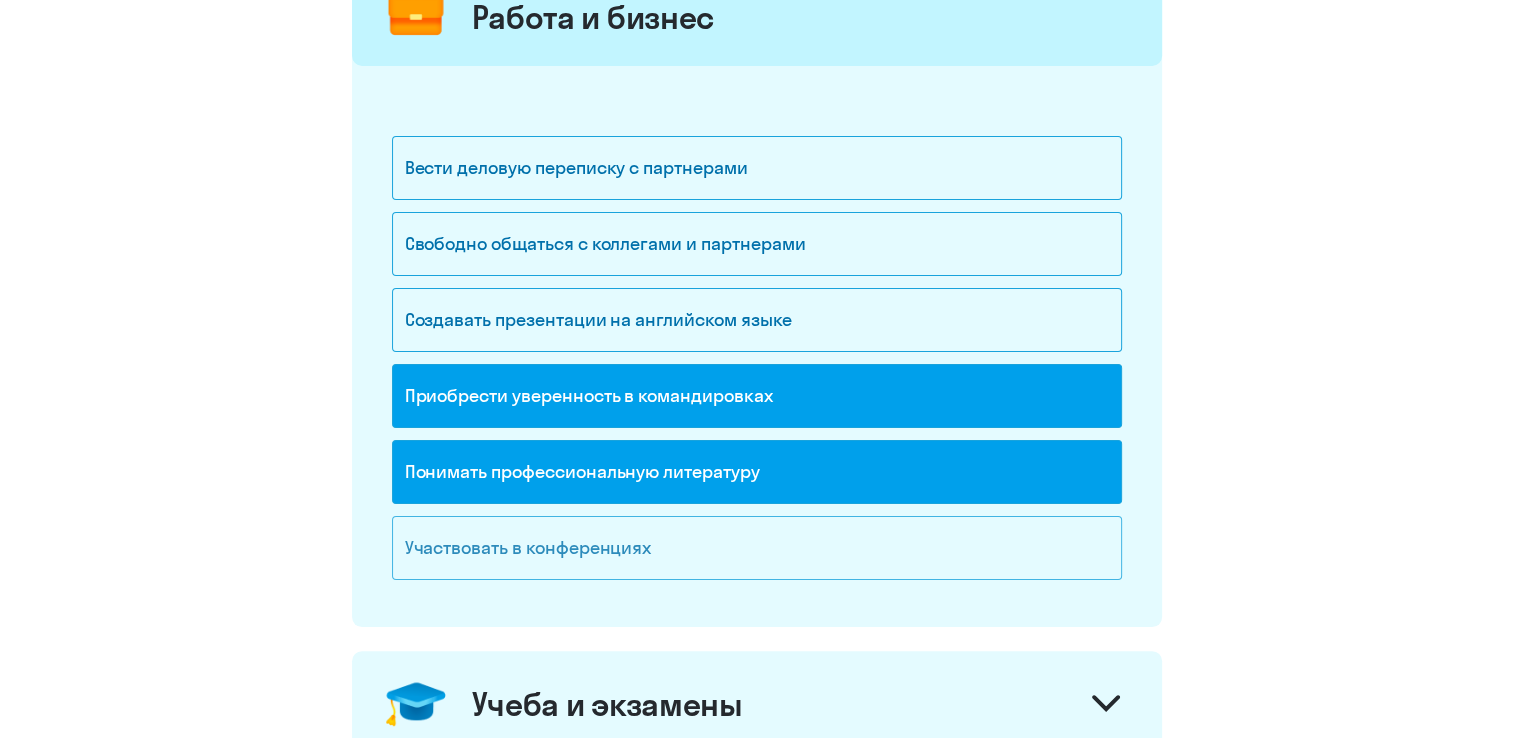 click on "Участвовать в конференциях" 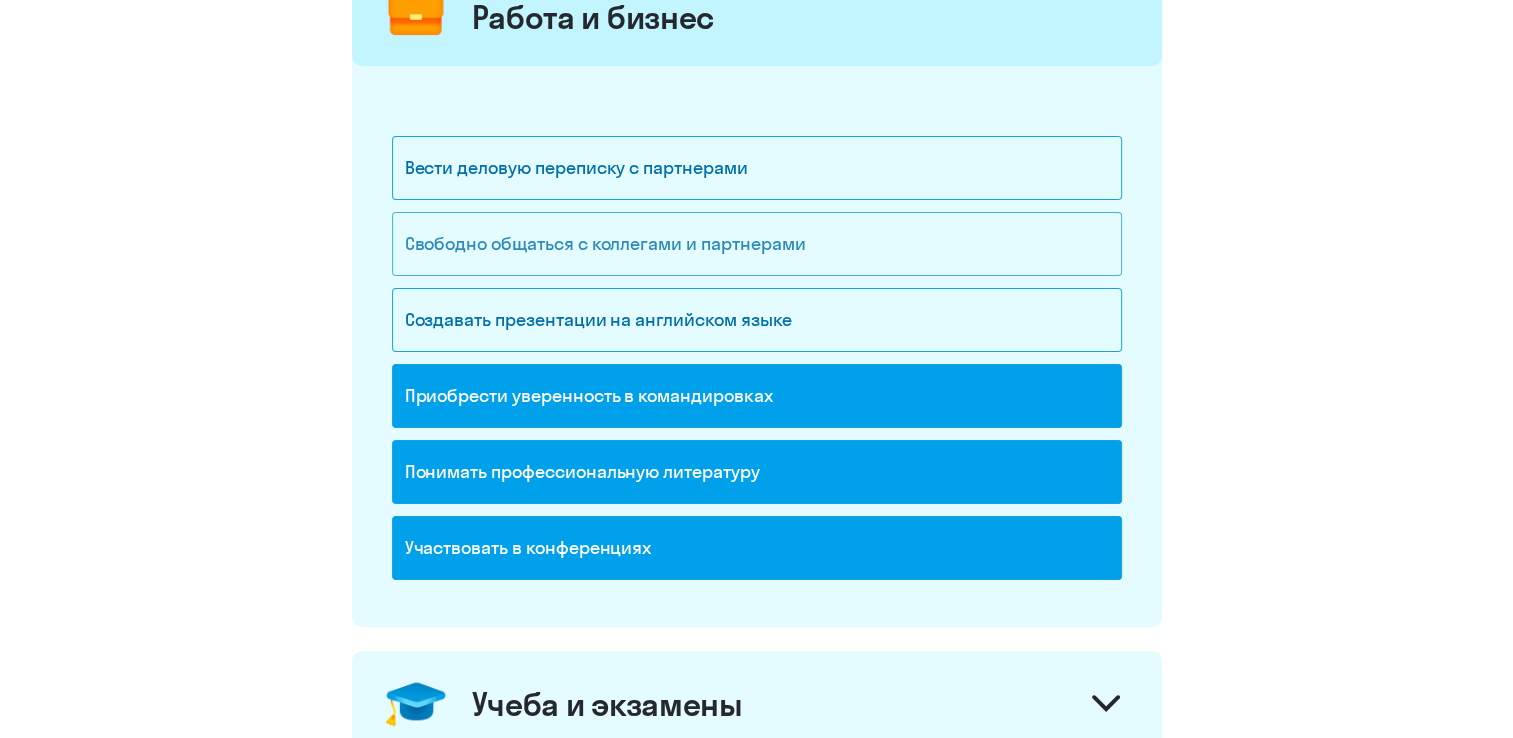 click on "Свободно общаться с коллегами и партнерами" 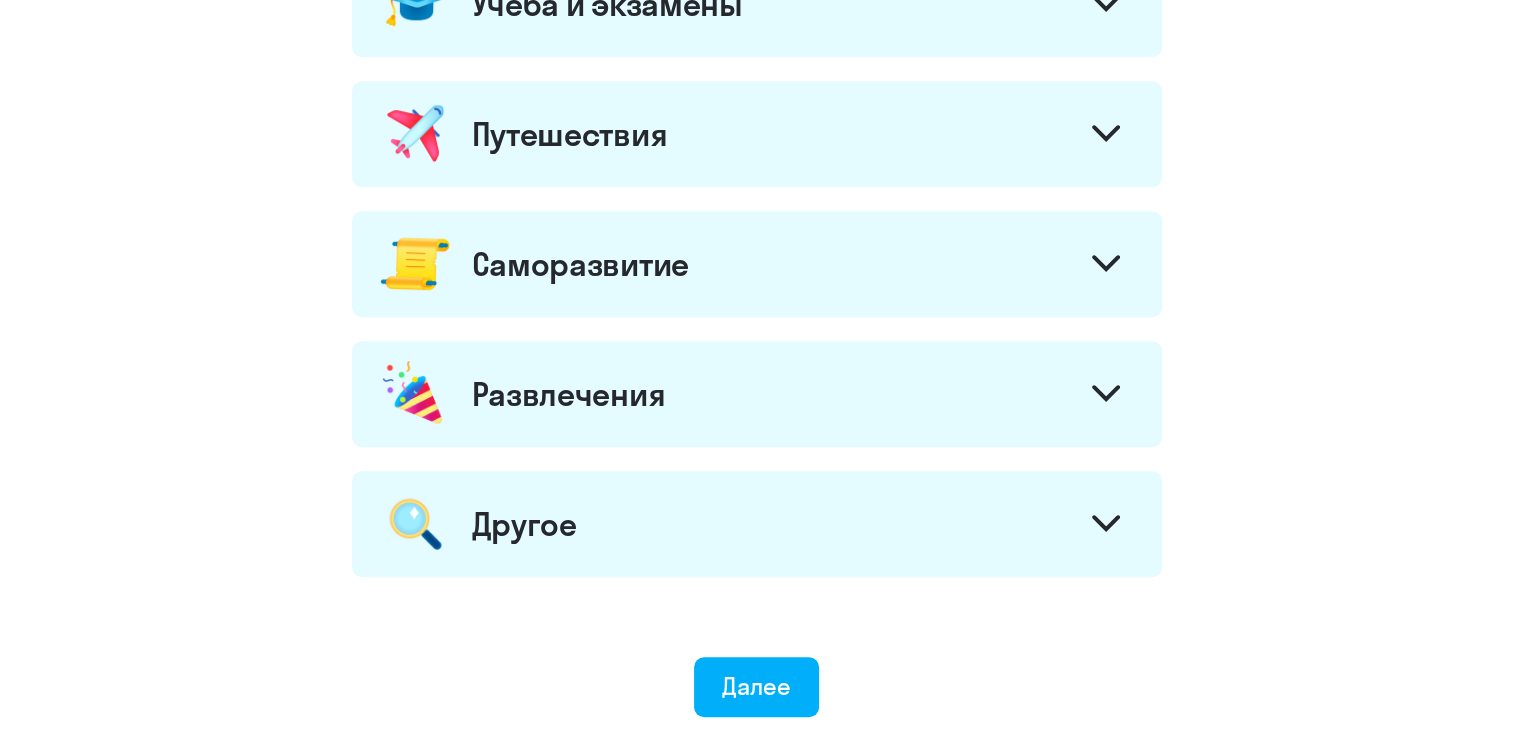 scroll, scrollTop: 1000, scrollLeft: 0, axis: vertical 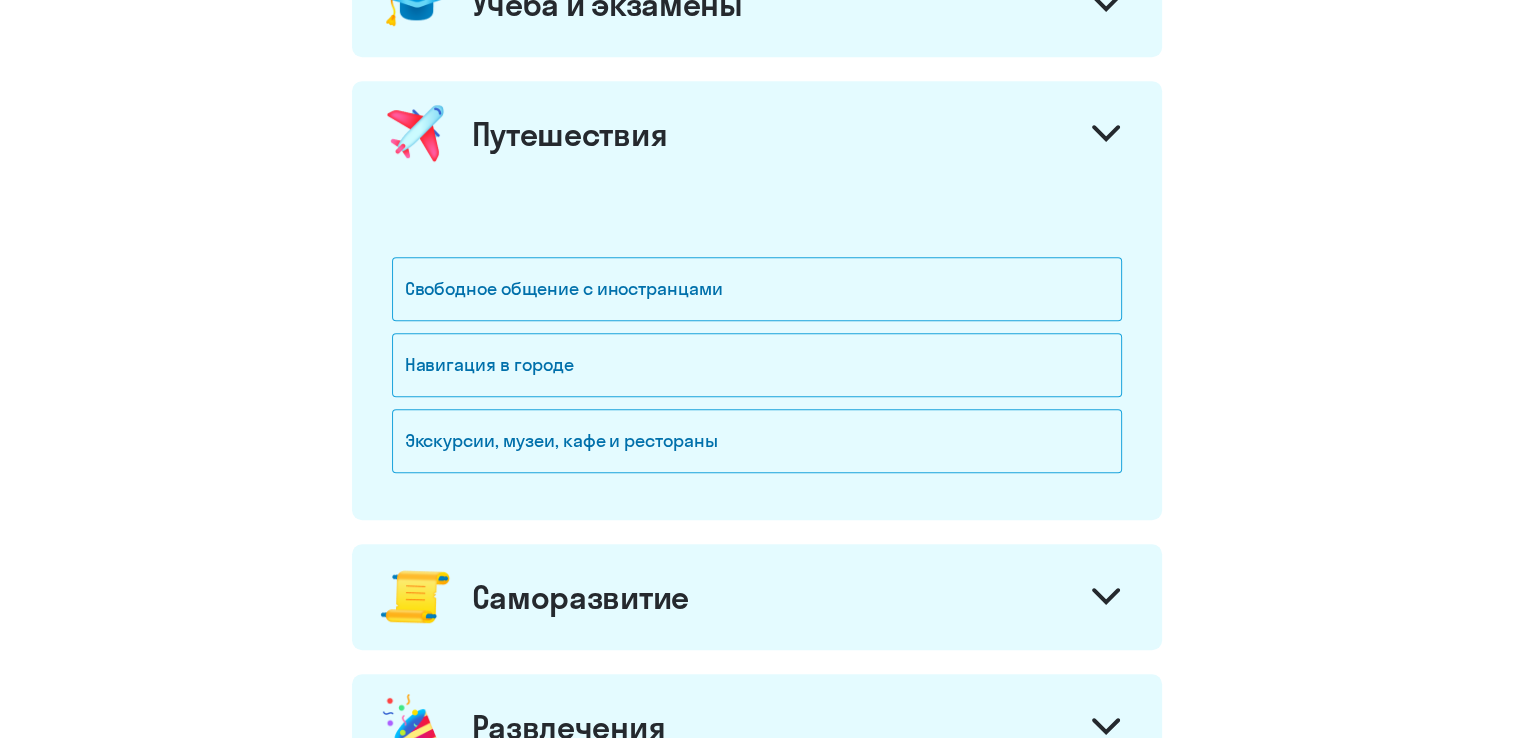 click 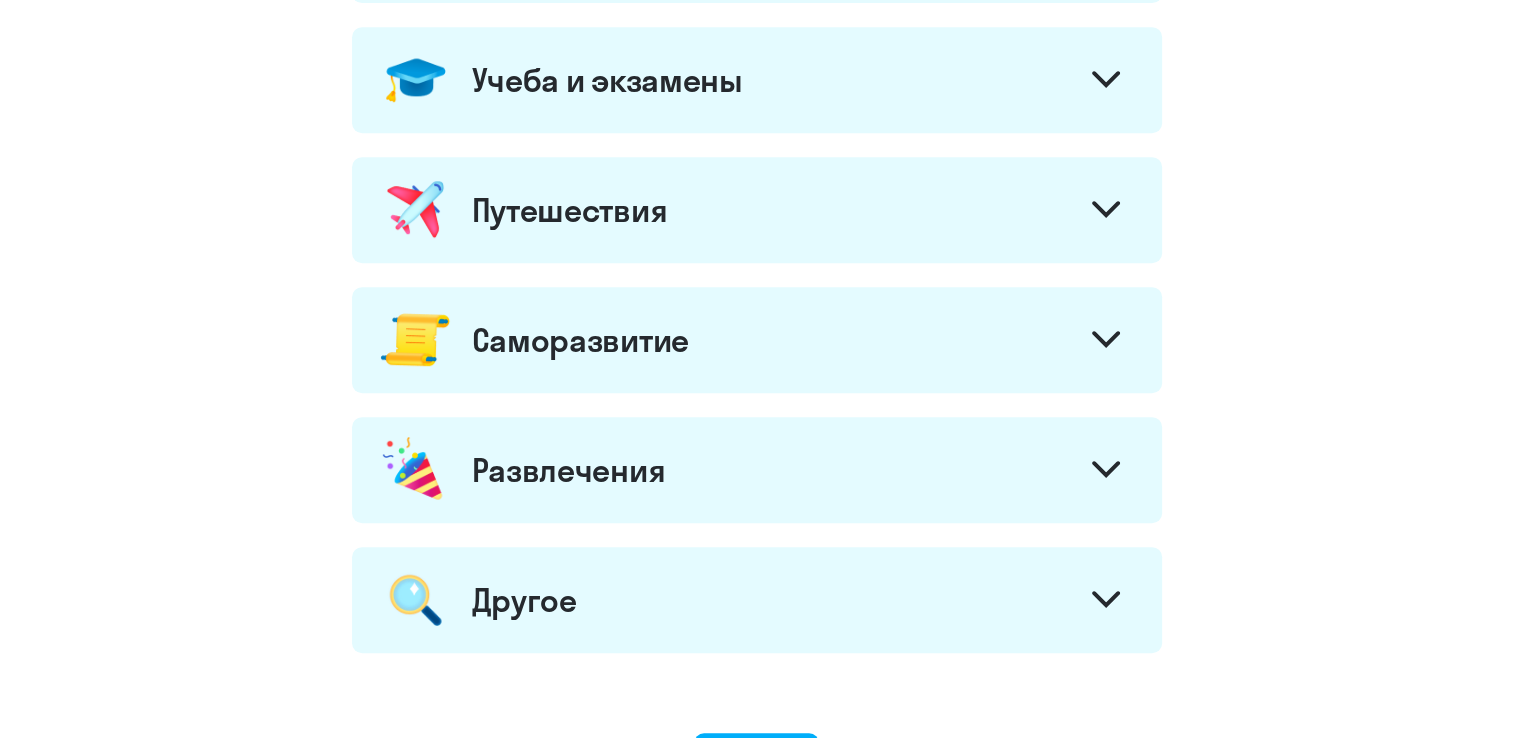scroll, scrollTop: 1000, scrollLeft: 0, axis: vertical 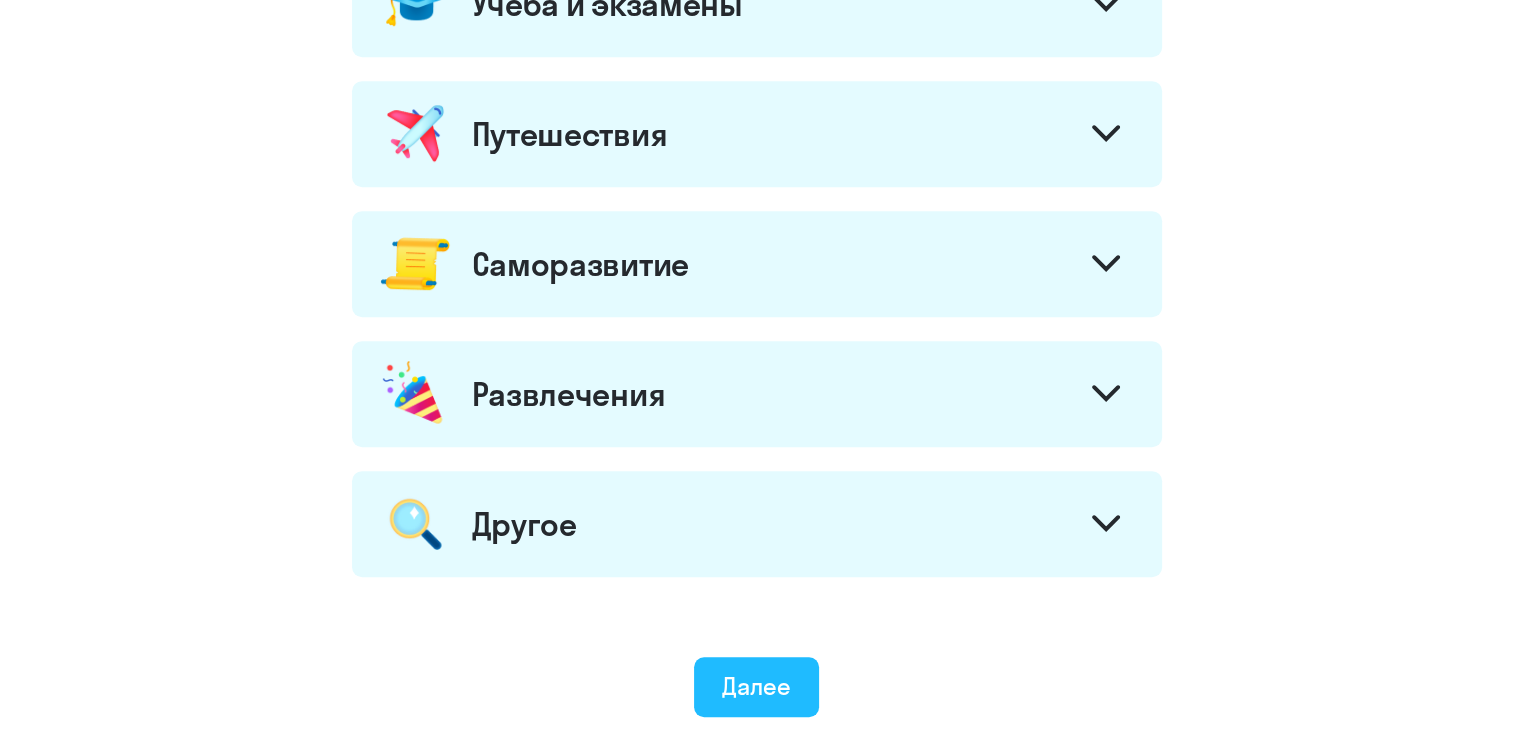 click on "Далее" 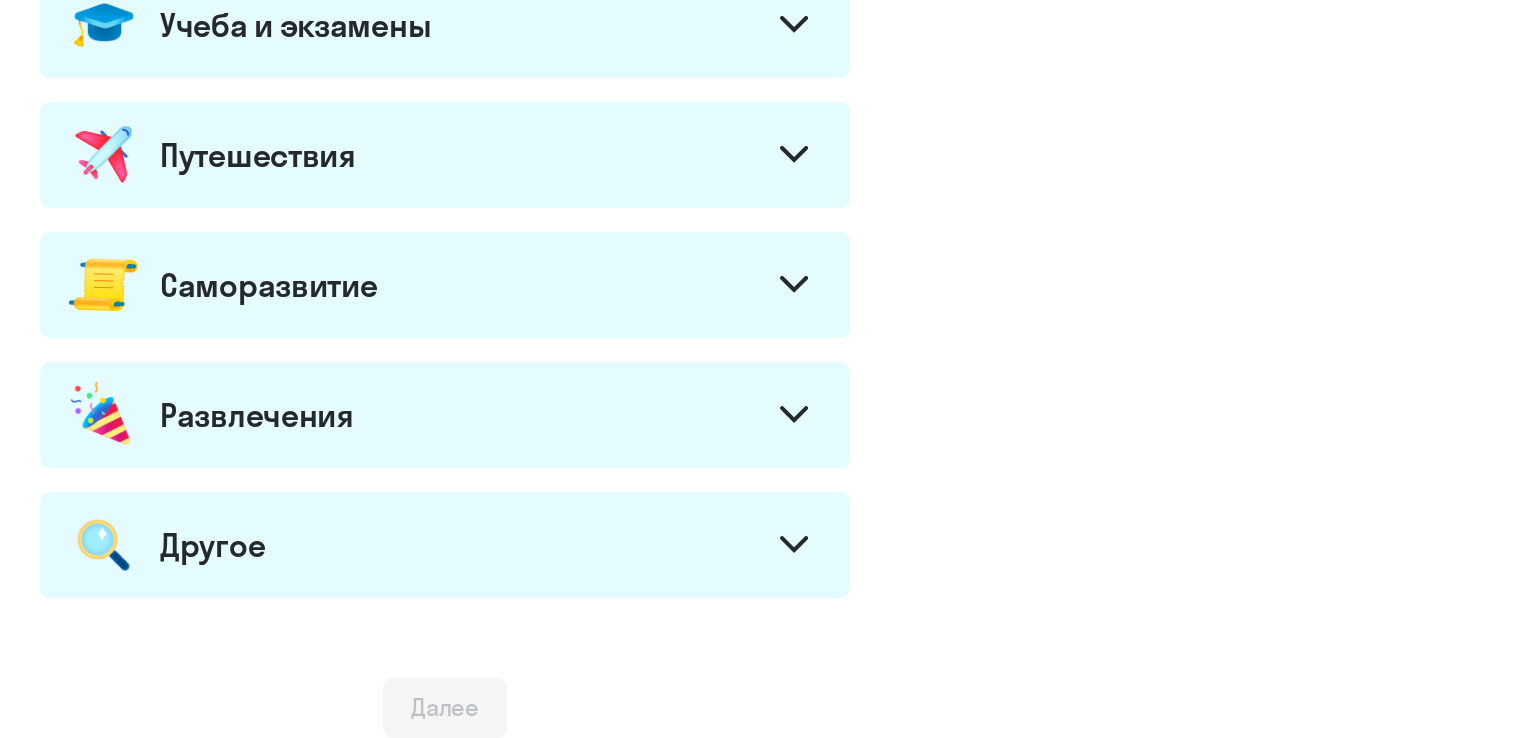 scroll, scrollTop: 0, scrollLeft: 0, axis: both 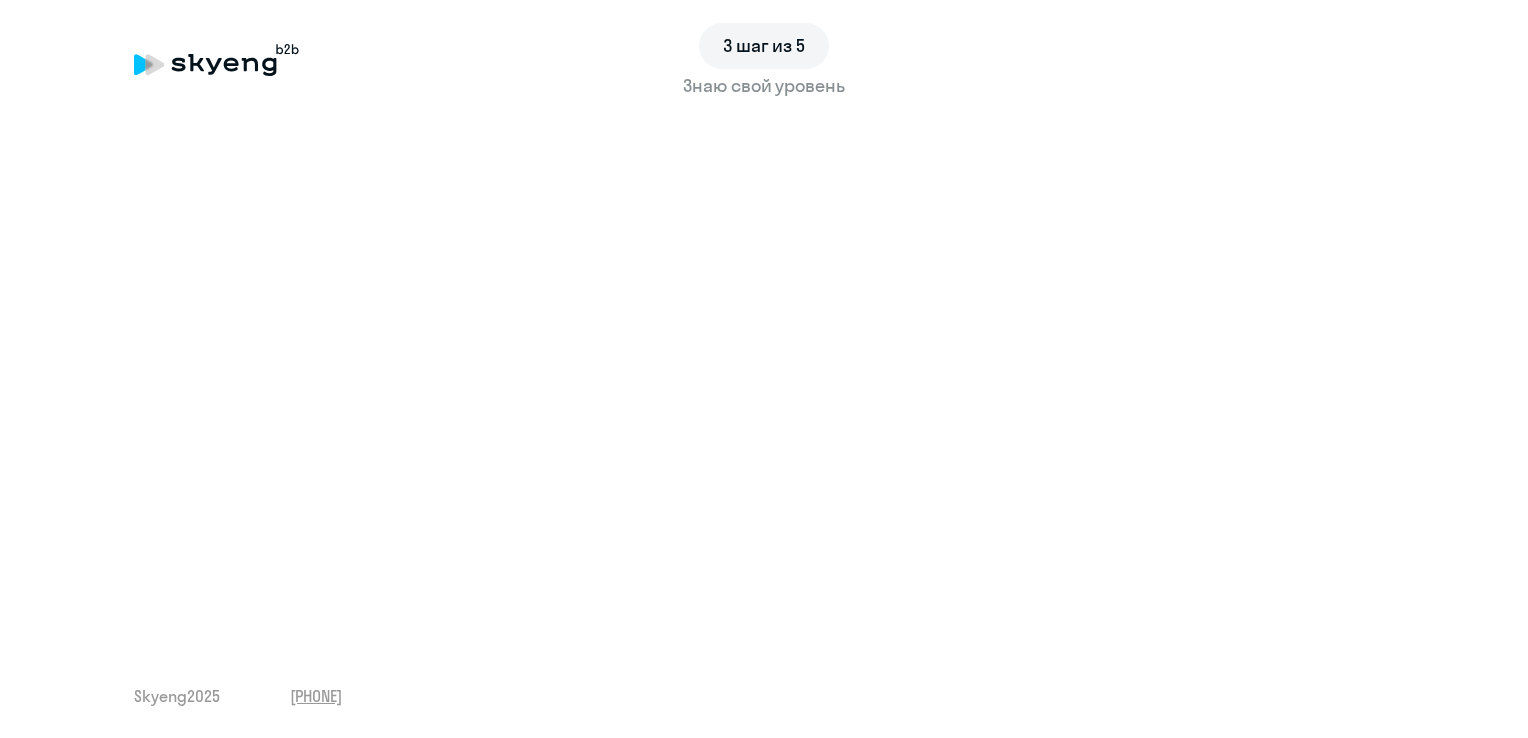 click on "3 шаг из 5   Знаю свой уровень  Skyeng  2025  [PHONE]" at bounding box center (764, 369) 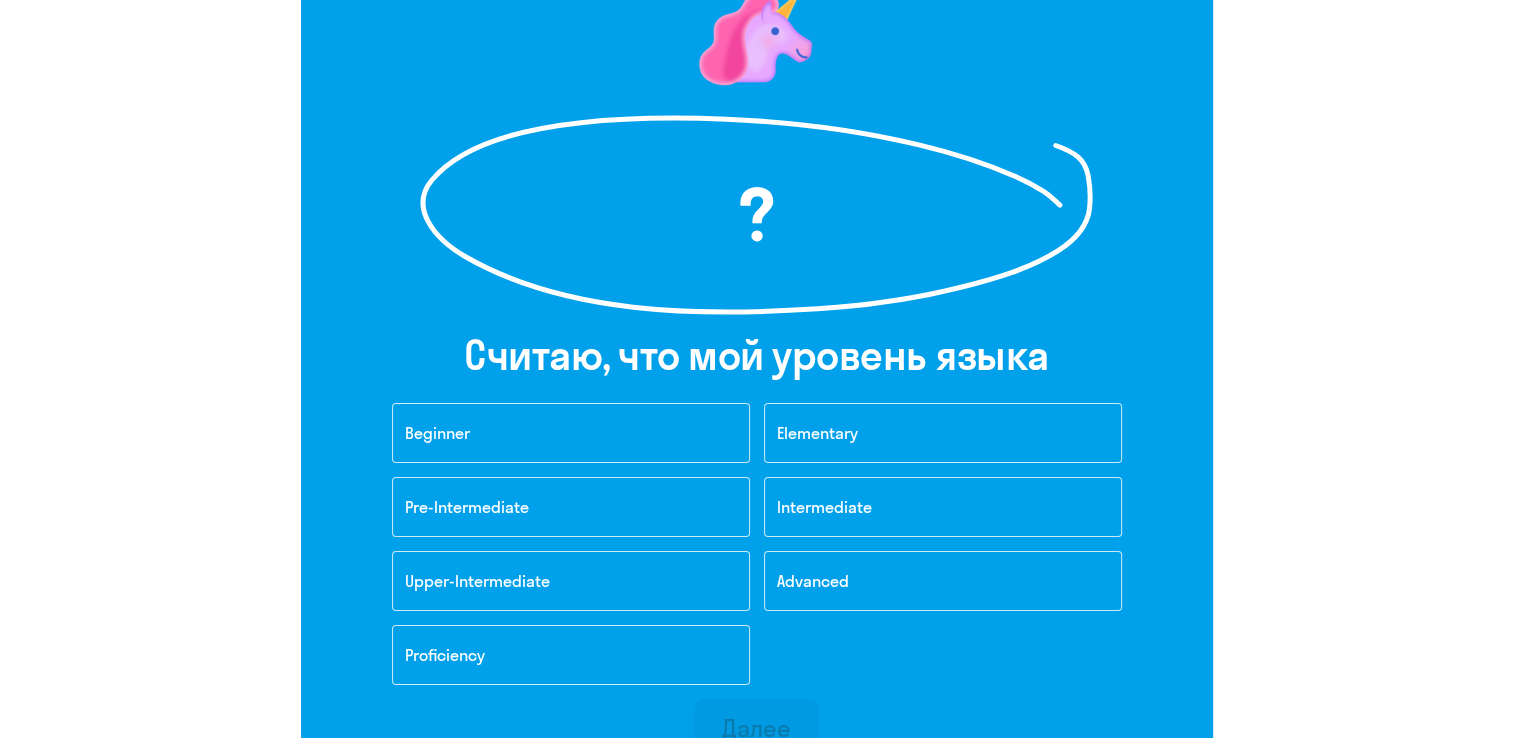 scroll, scrollTop: 320, scrollLeft: 0, axis: vertical 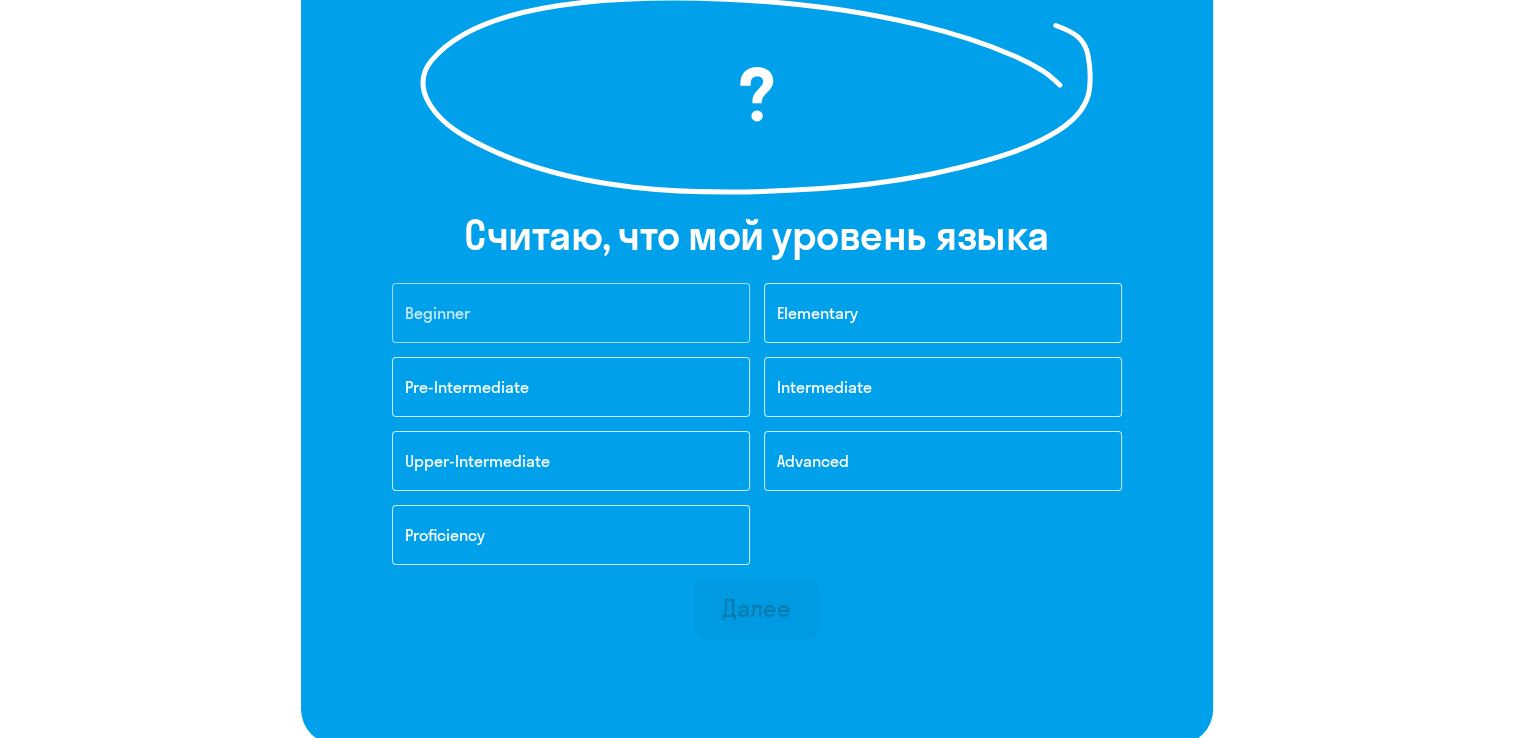 click on "Beginner" 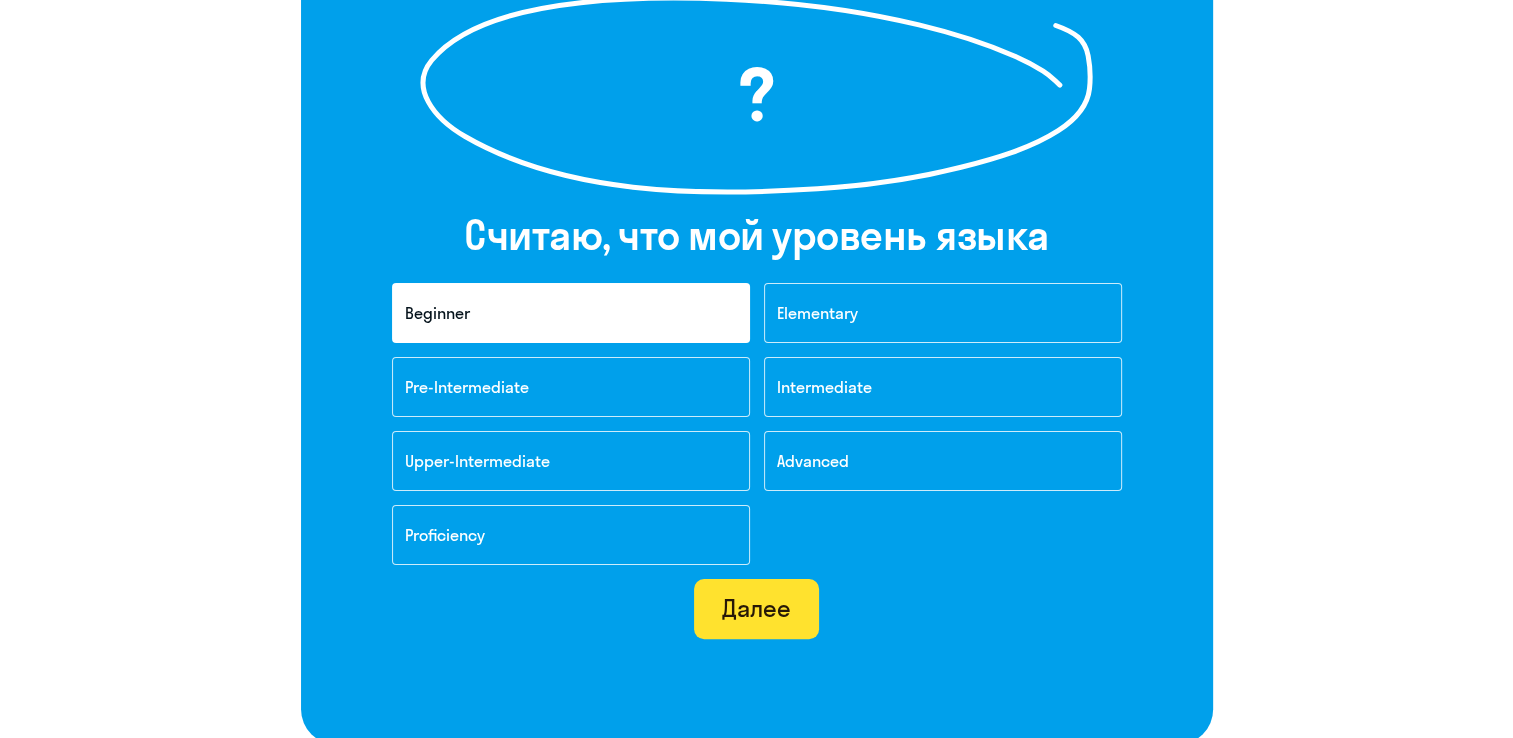 click on "Далее" 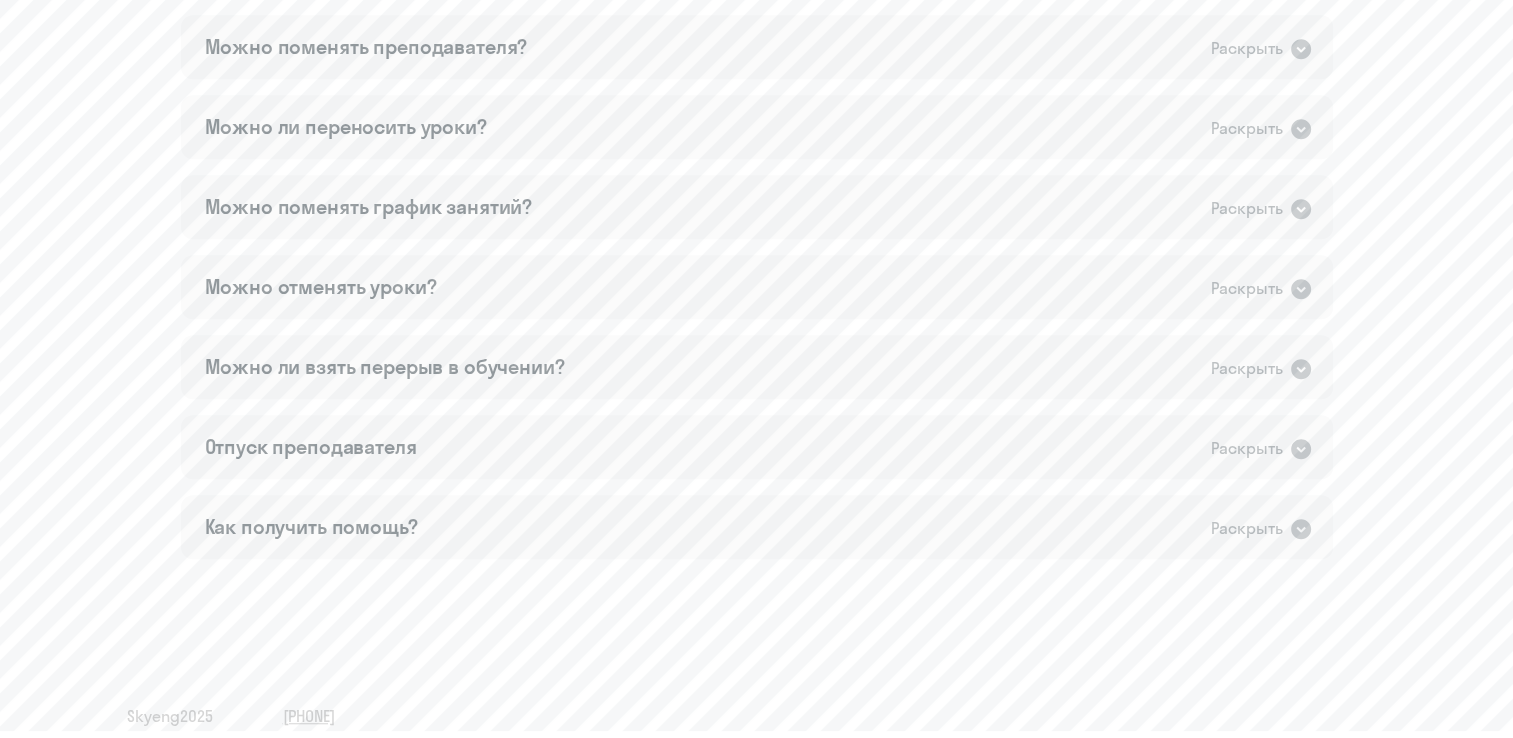 scroll, scrollTop: 1353, scrollLeft: 0, axis: vertical 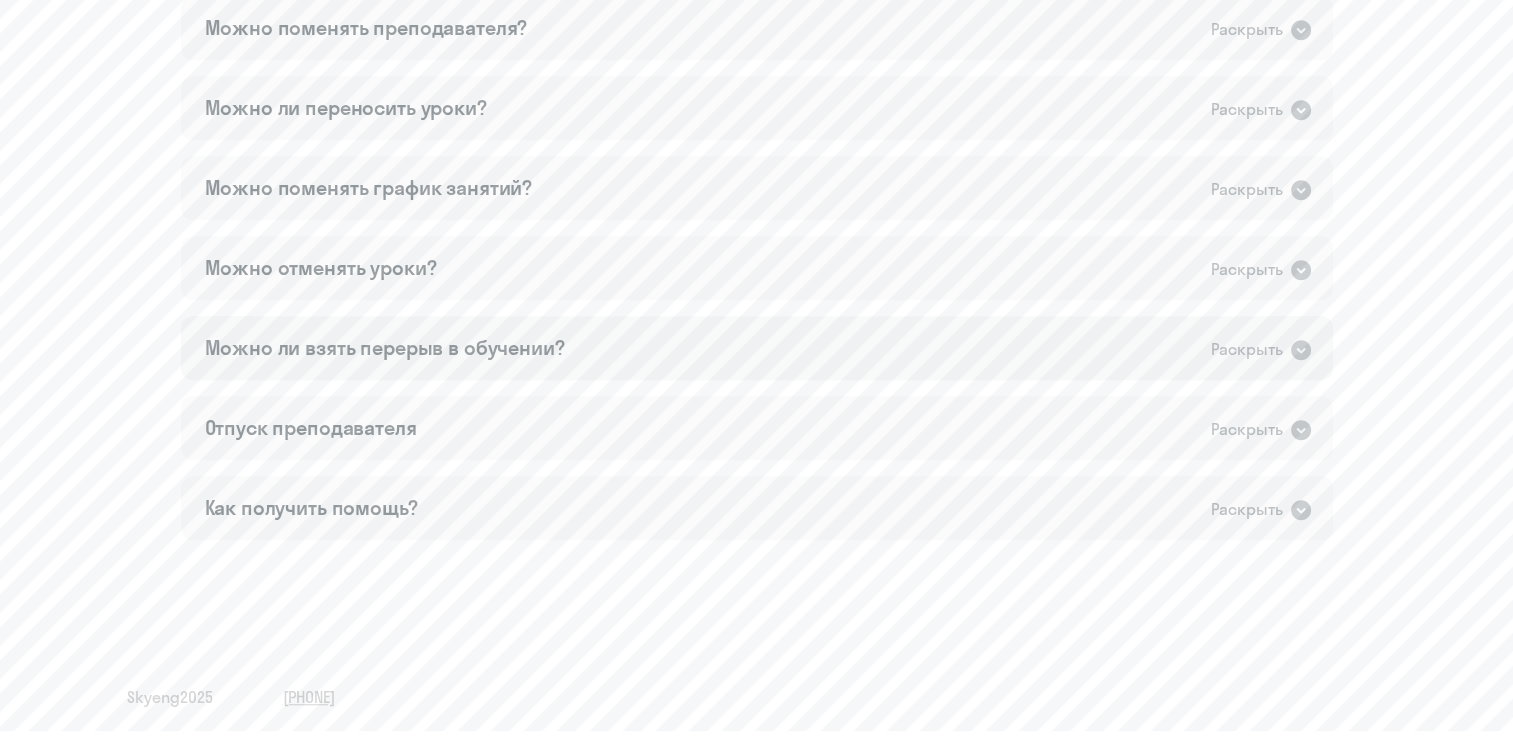 click on "Раскрыть" 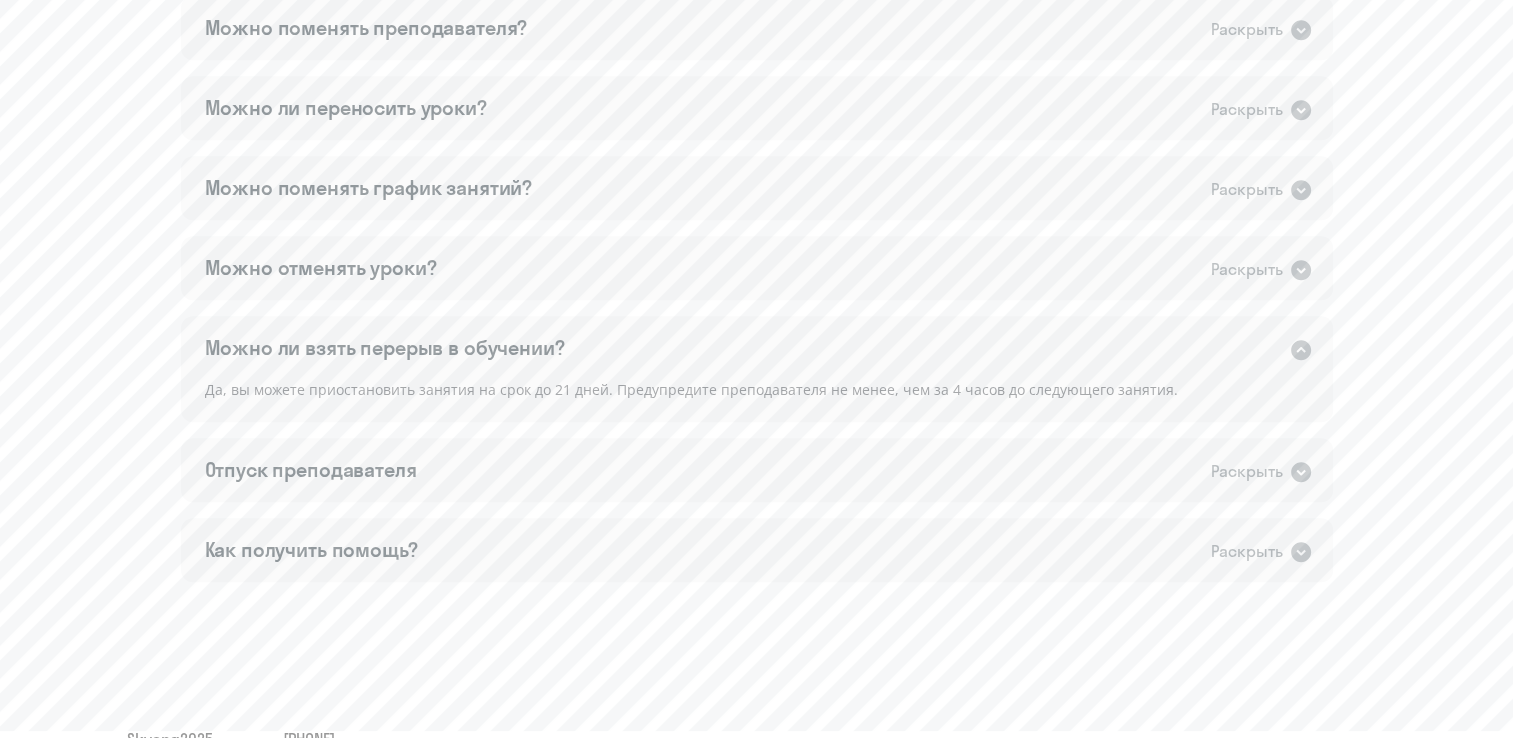 click on "Раскрыть" 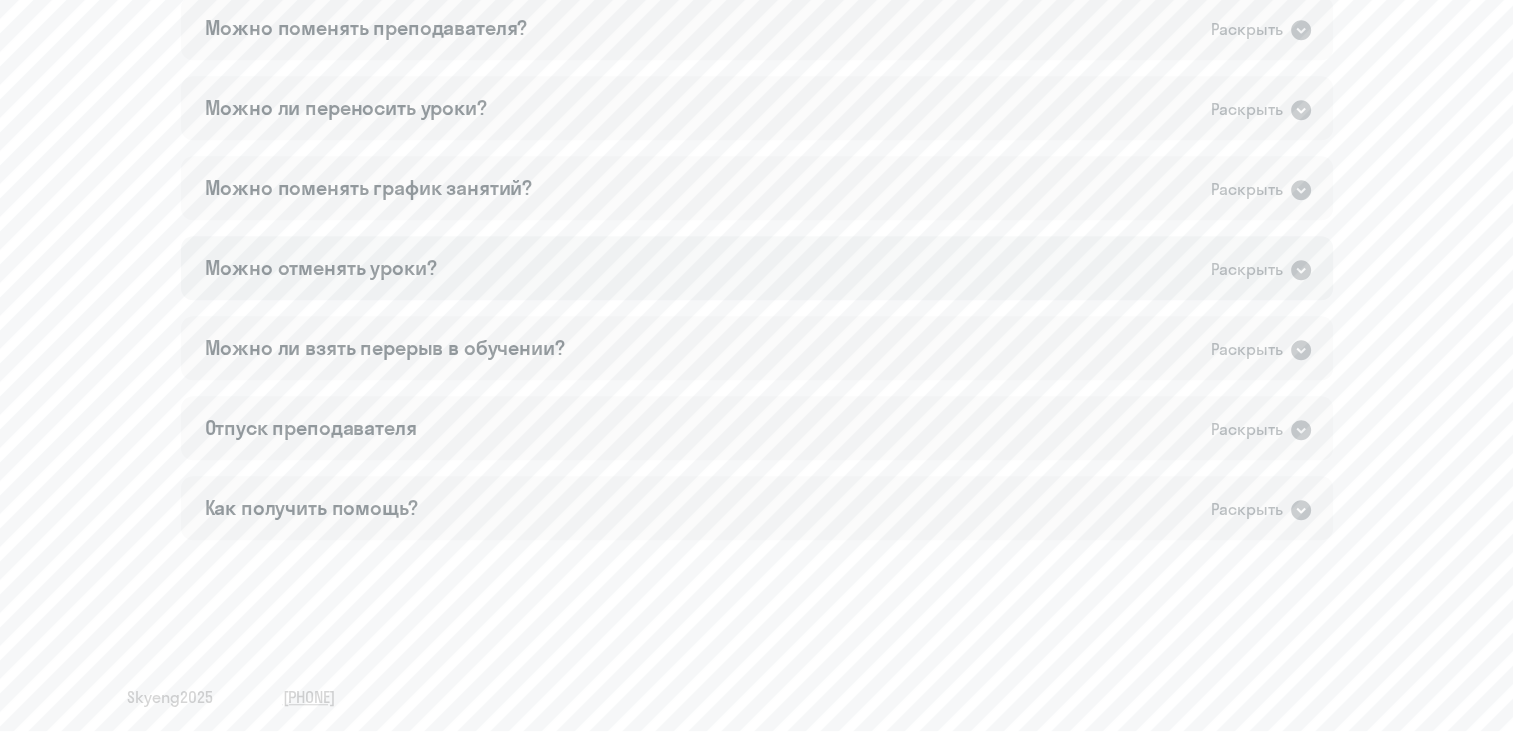 click on "Раскрыть" 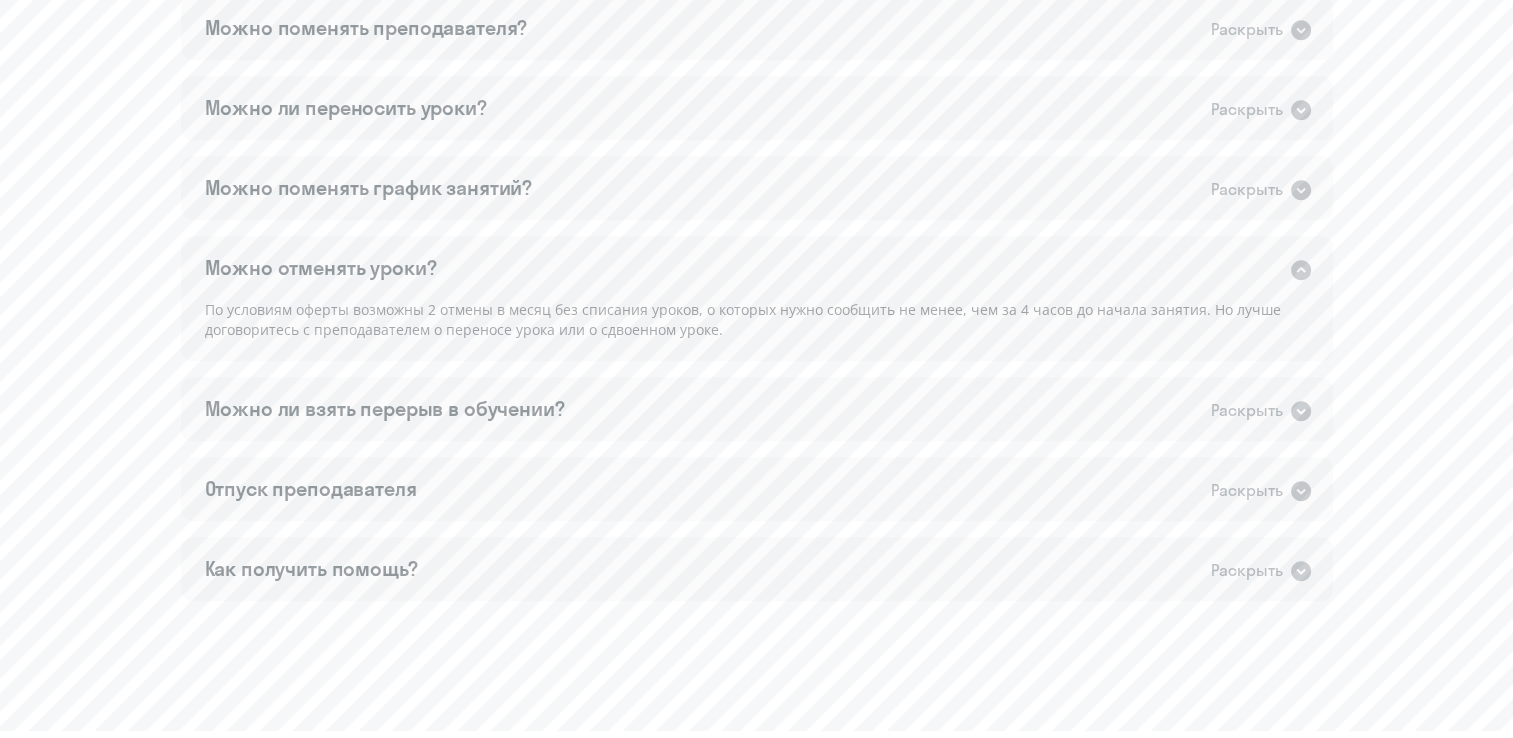 click on "Раскрыть" 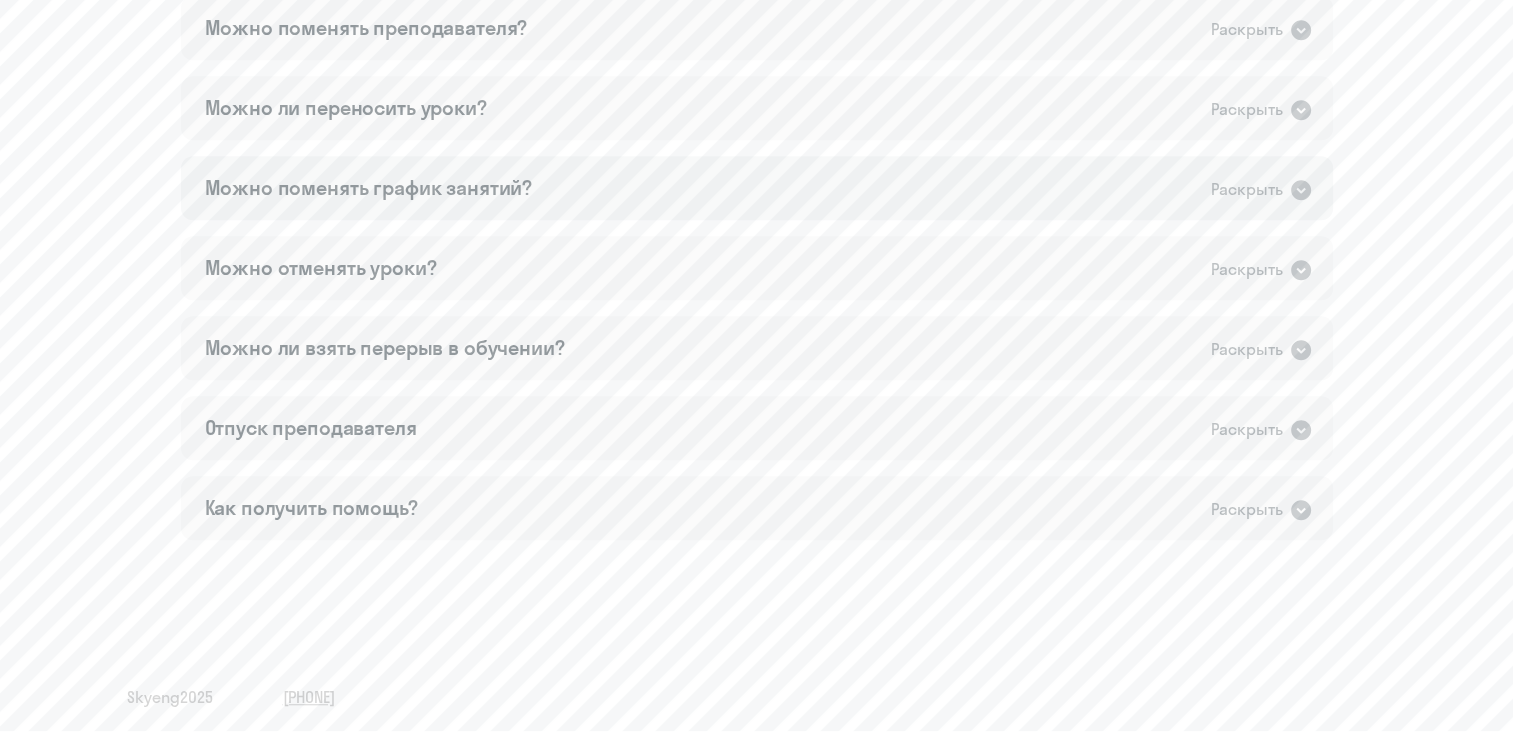 click on "Раскрыть" 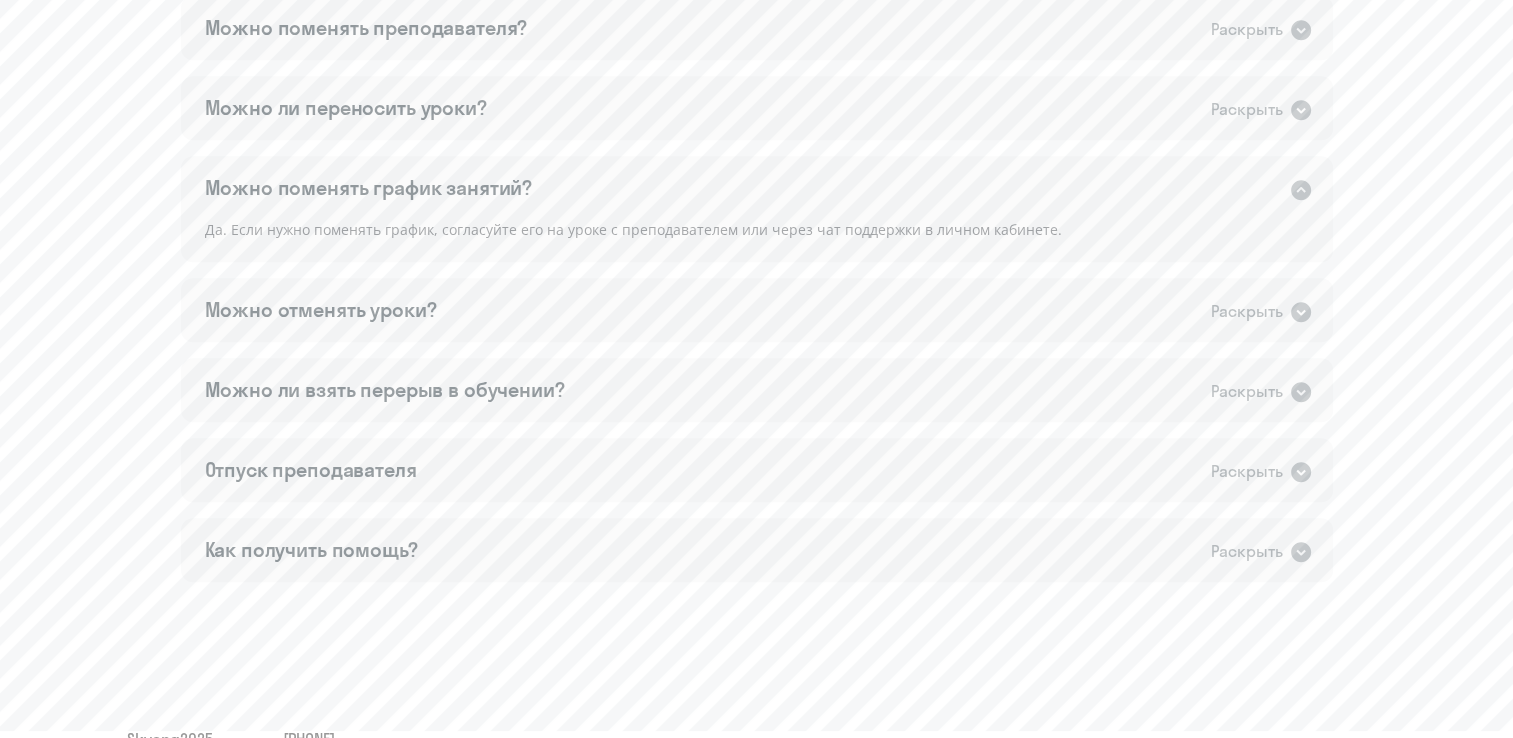 click on "Раскрыть" 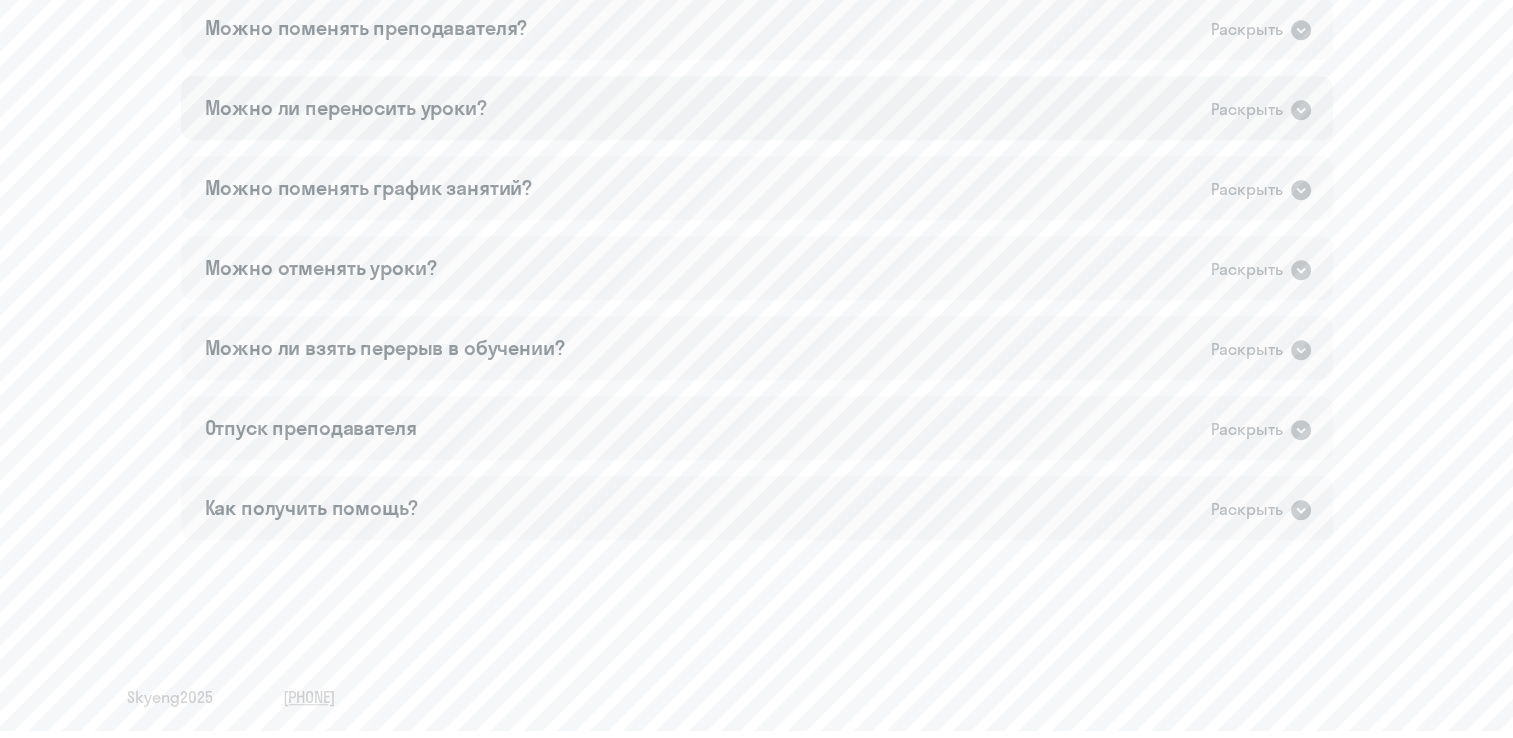 click on "Раскрыть" 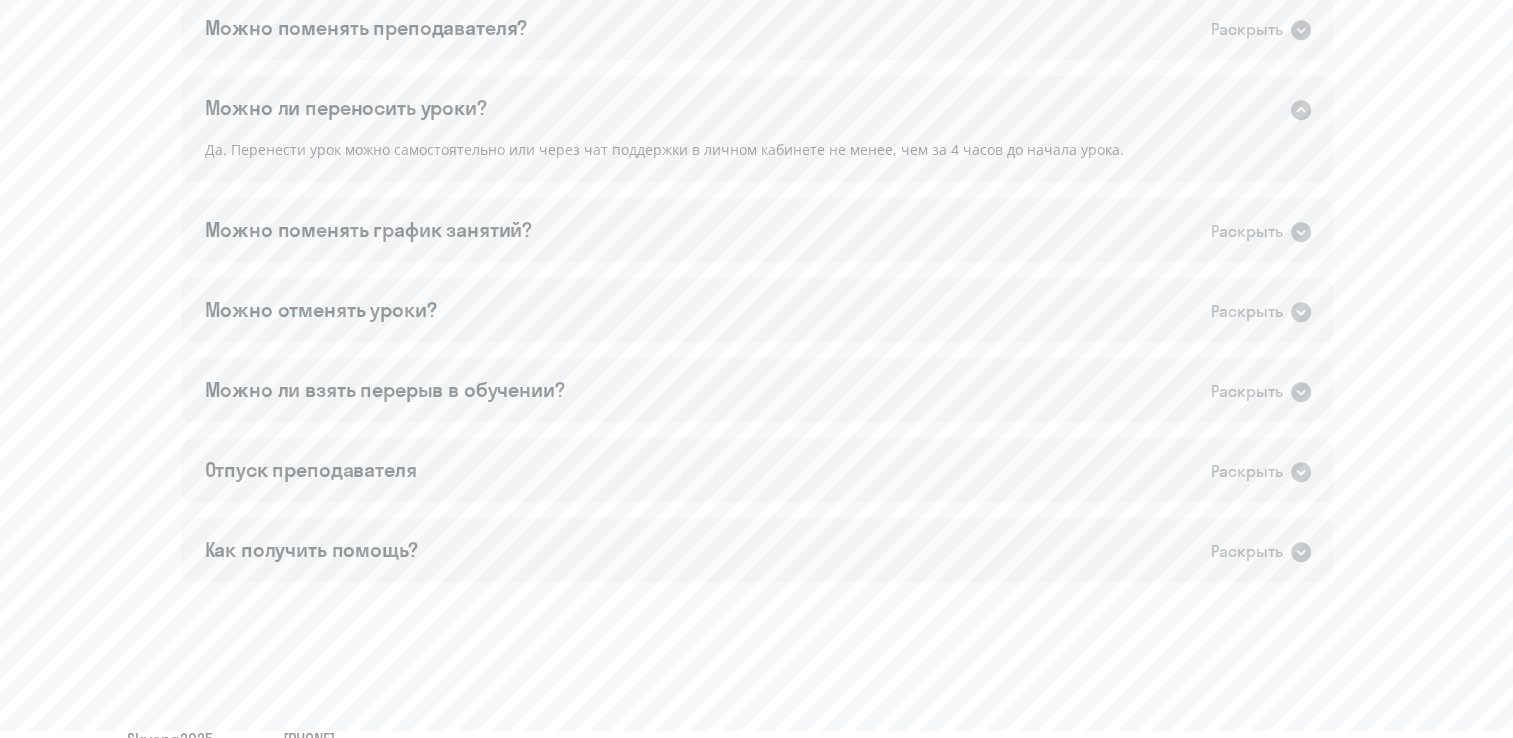 click on "Раскрыть" 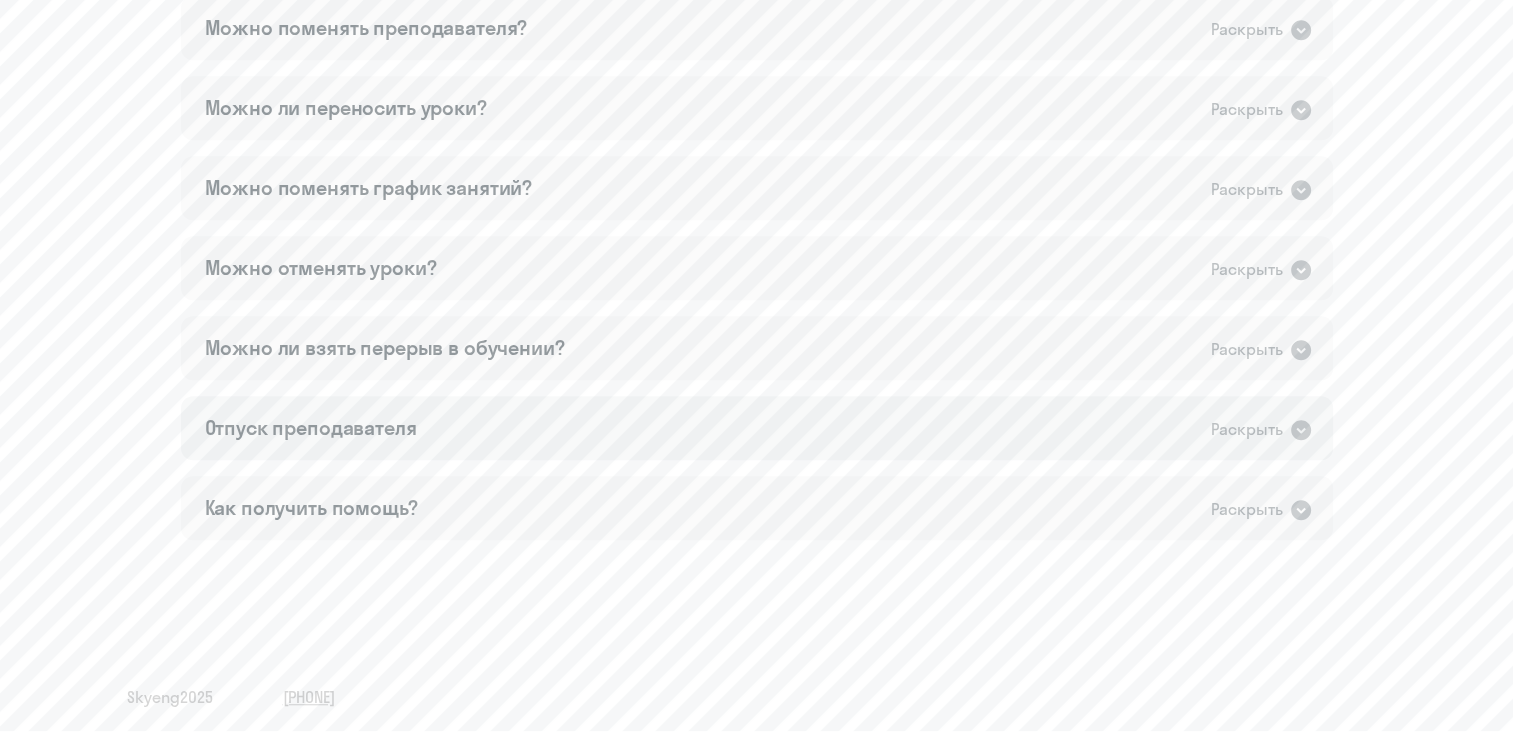 click on "Раскрыть" 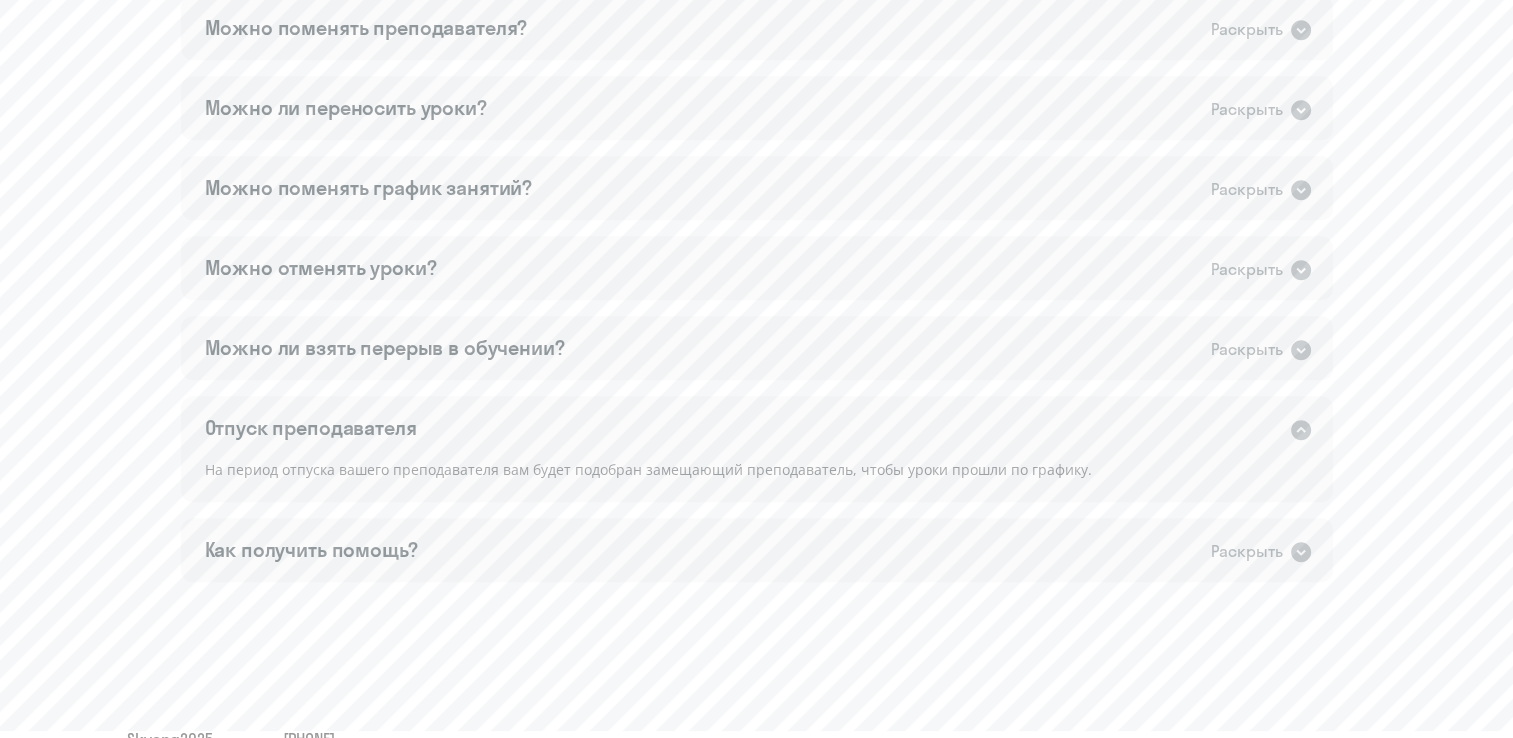 click on "Раскрыть" 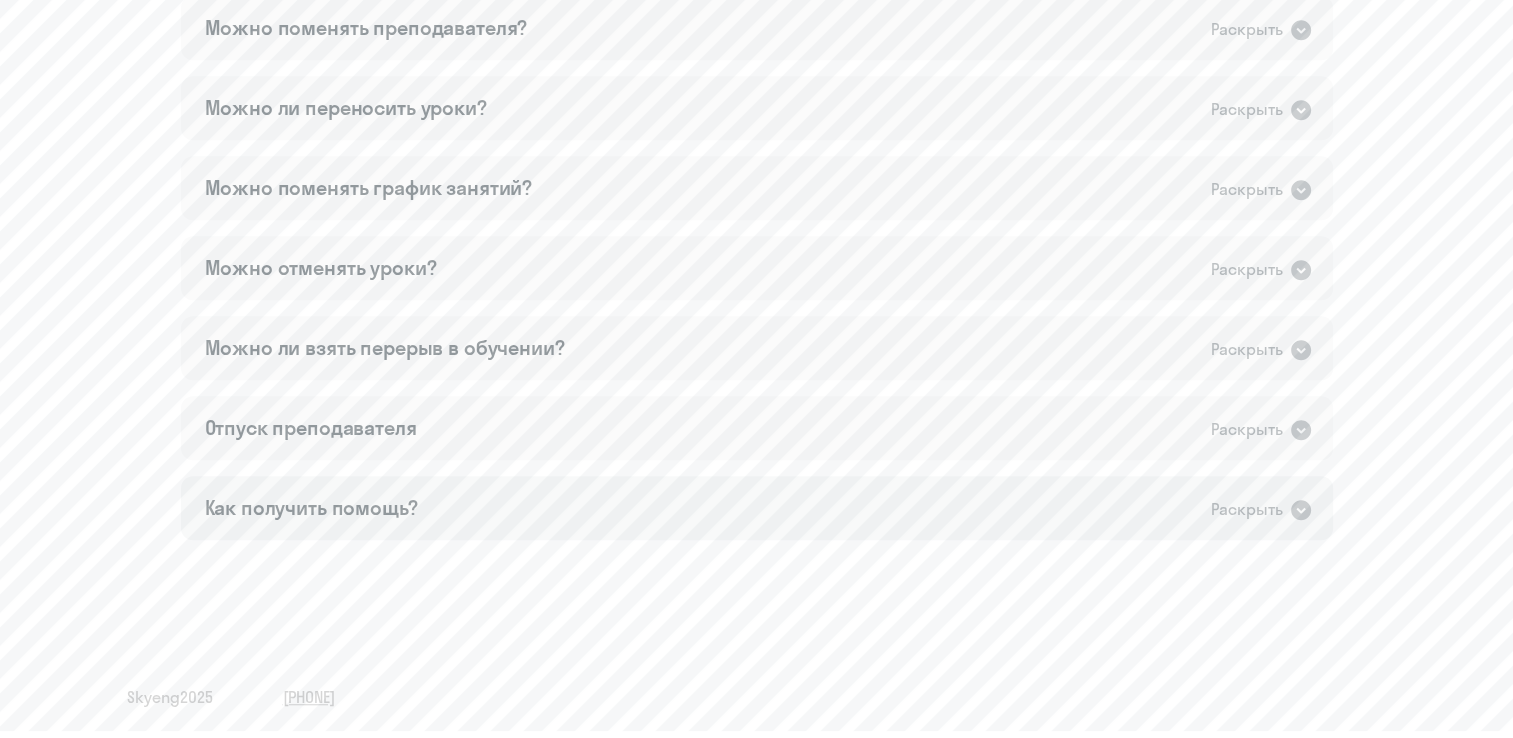 click on "Раскрыть" 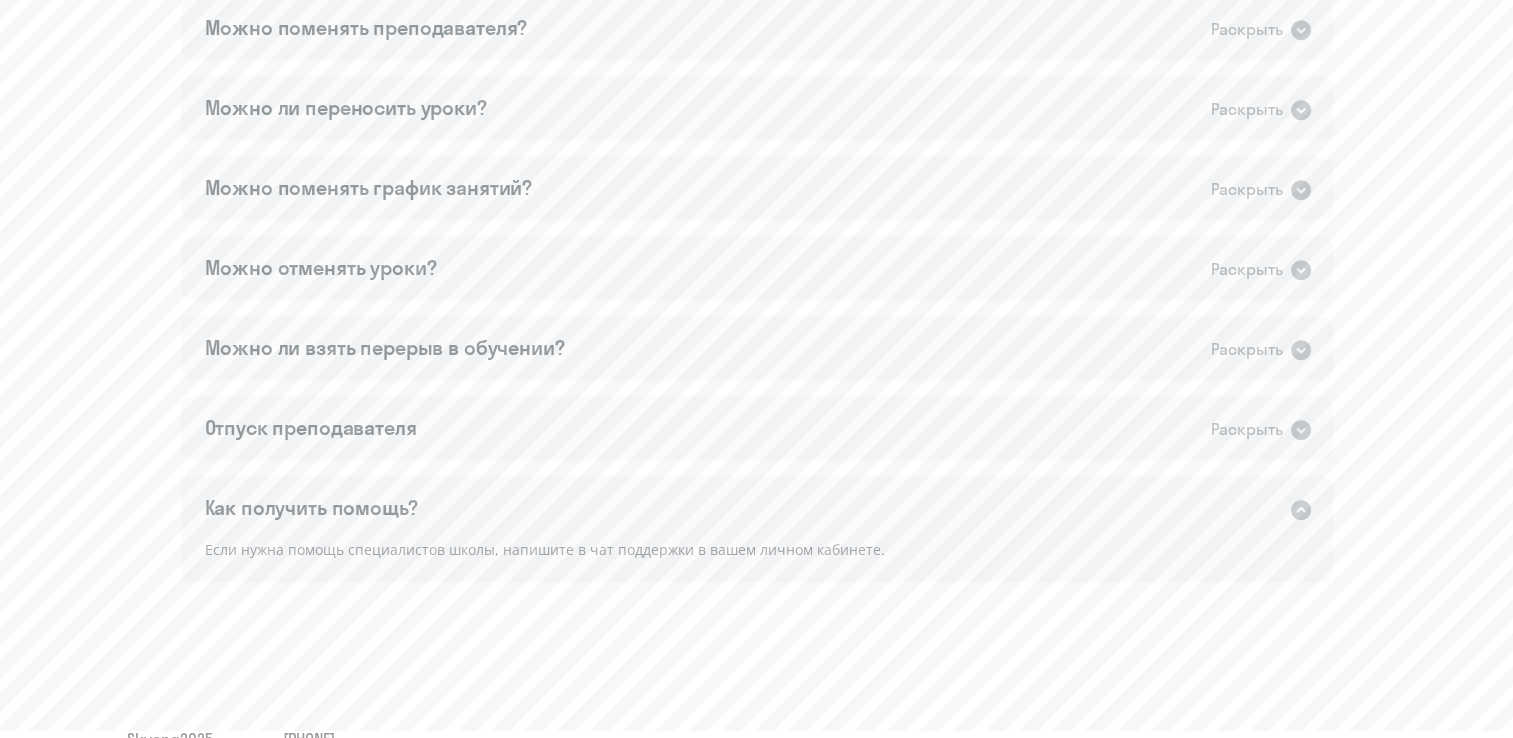 click on "Раскрыть" 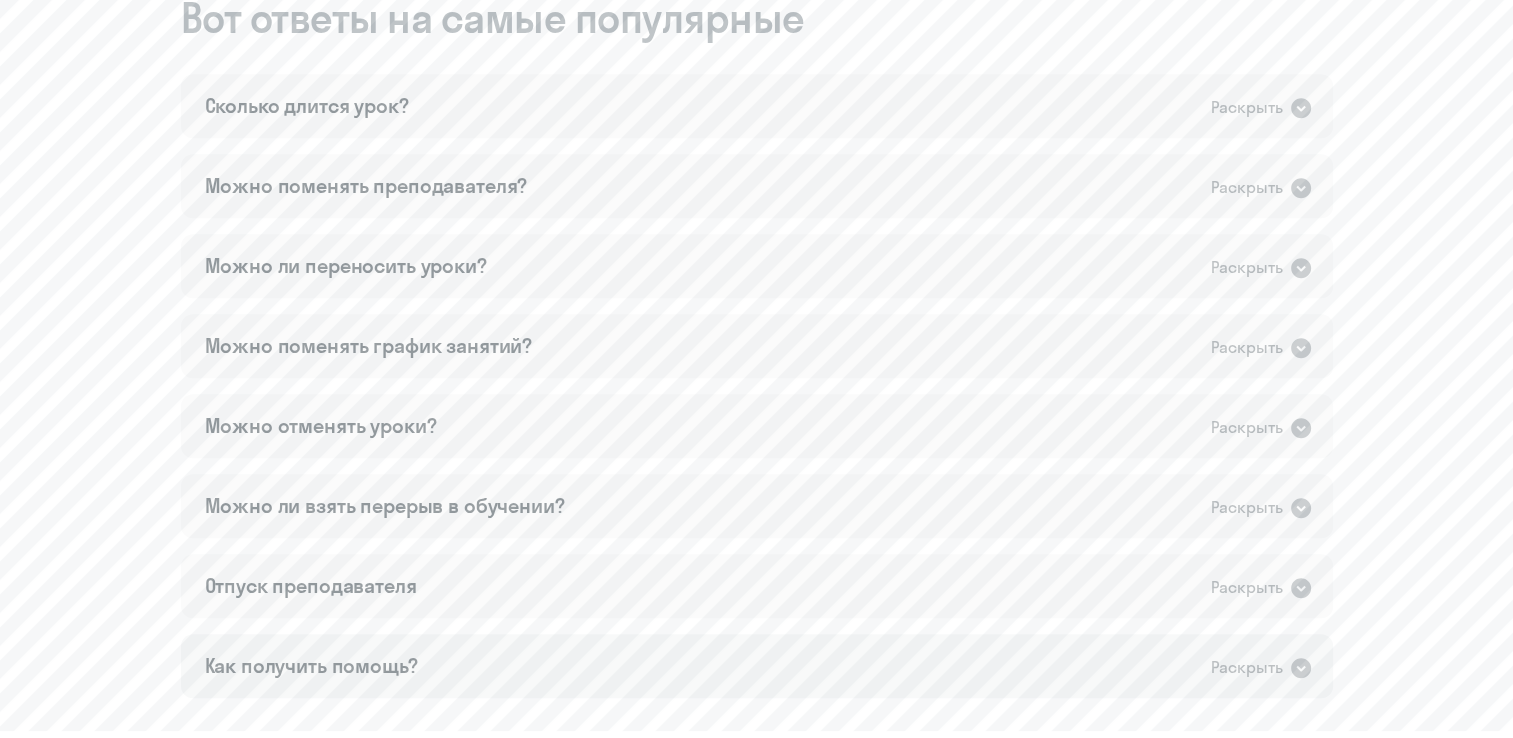 scroll, scrollTop: 1153, scrollLeft: 0, axis: vertical 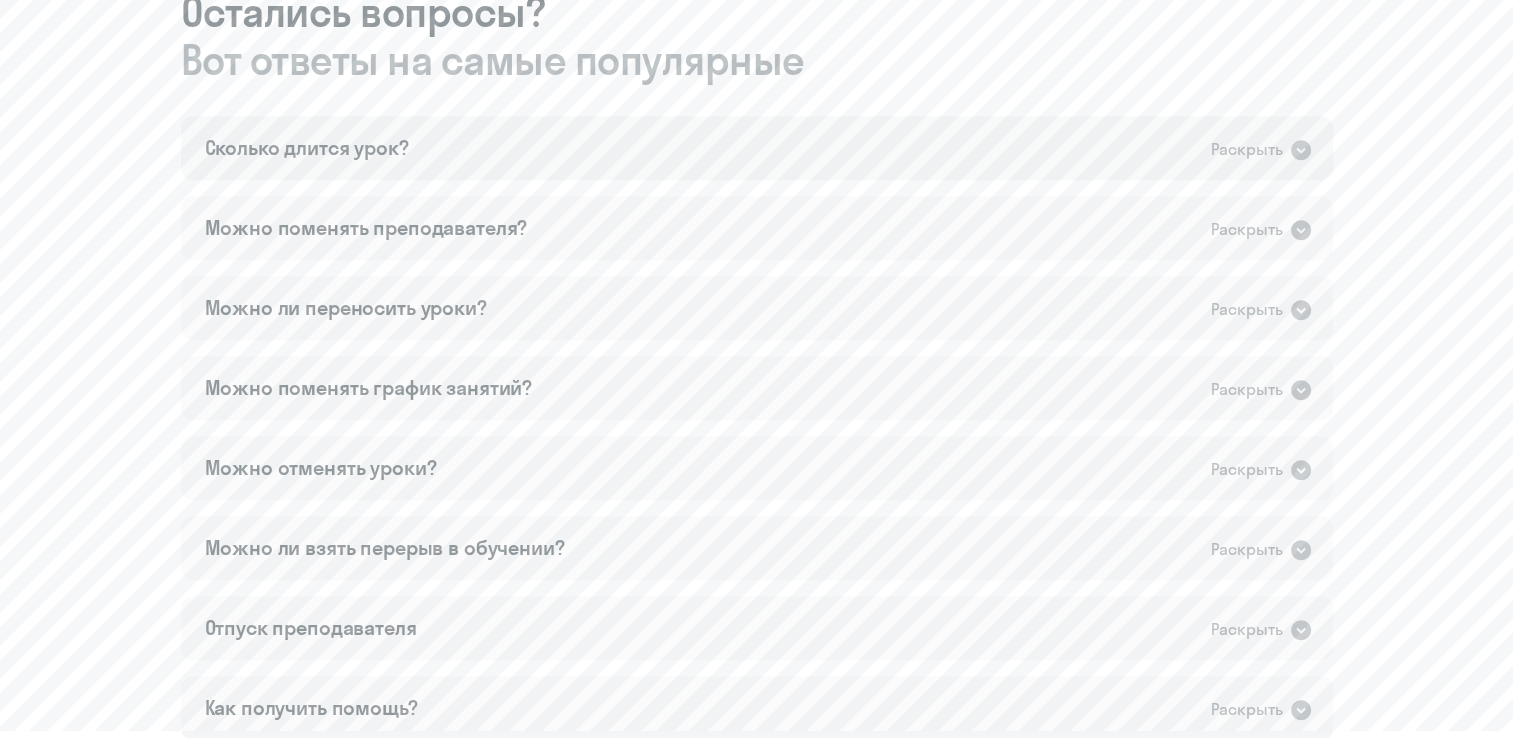 click on "Раскрыть" 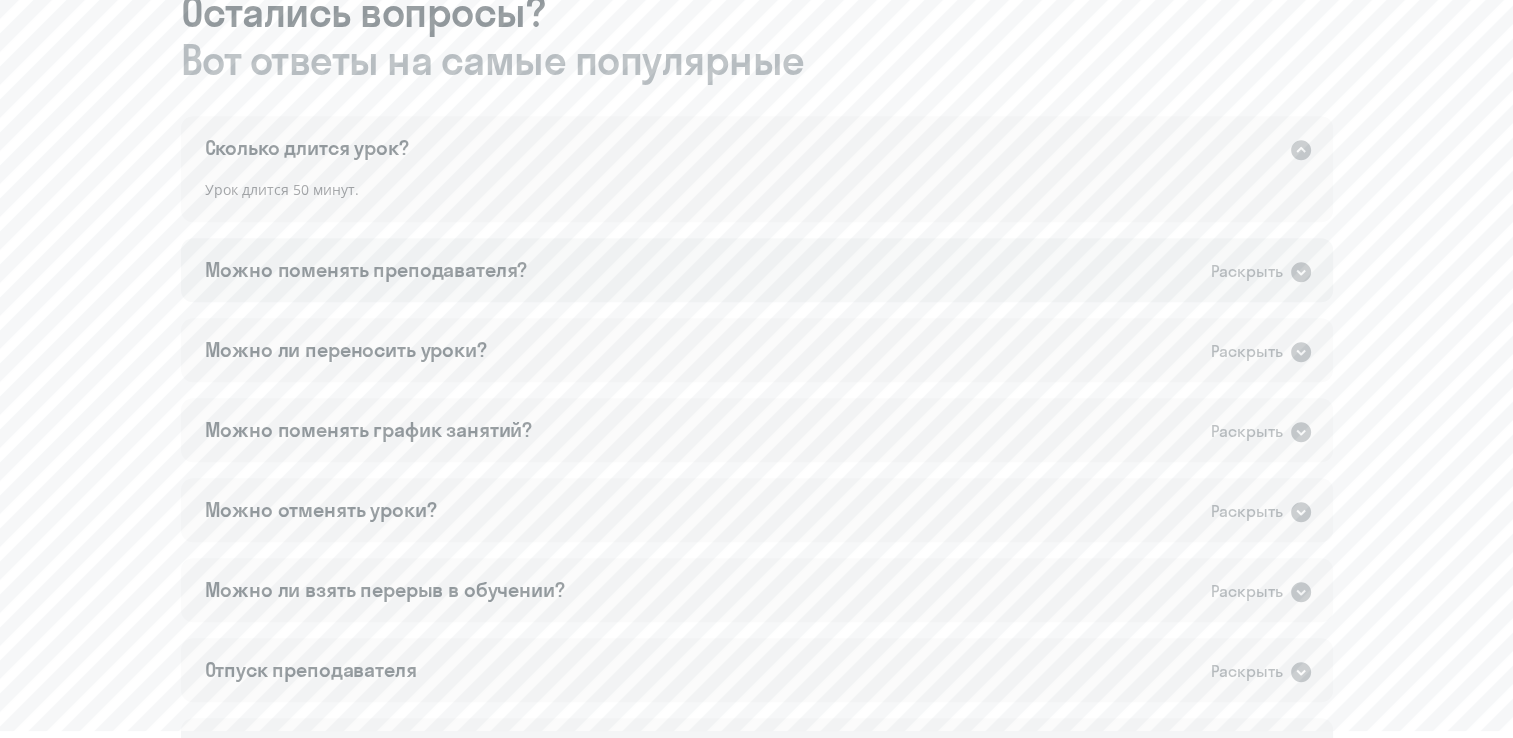 click on "Раскрыть" 